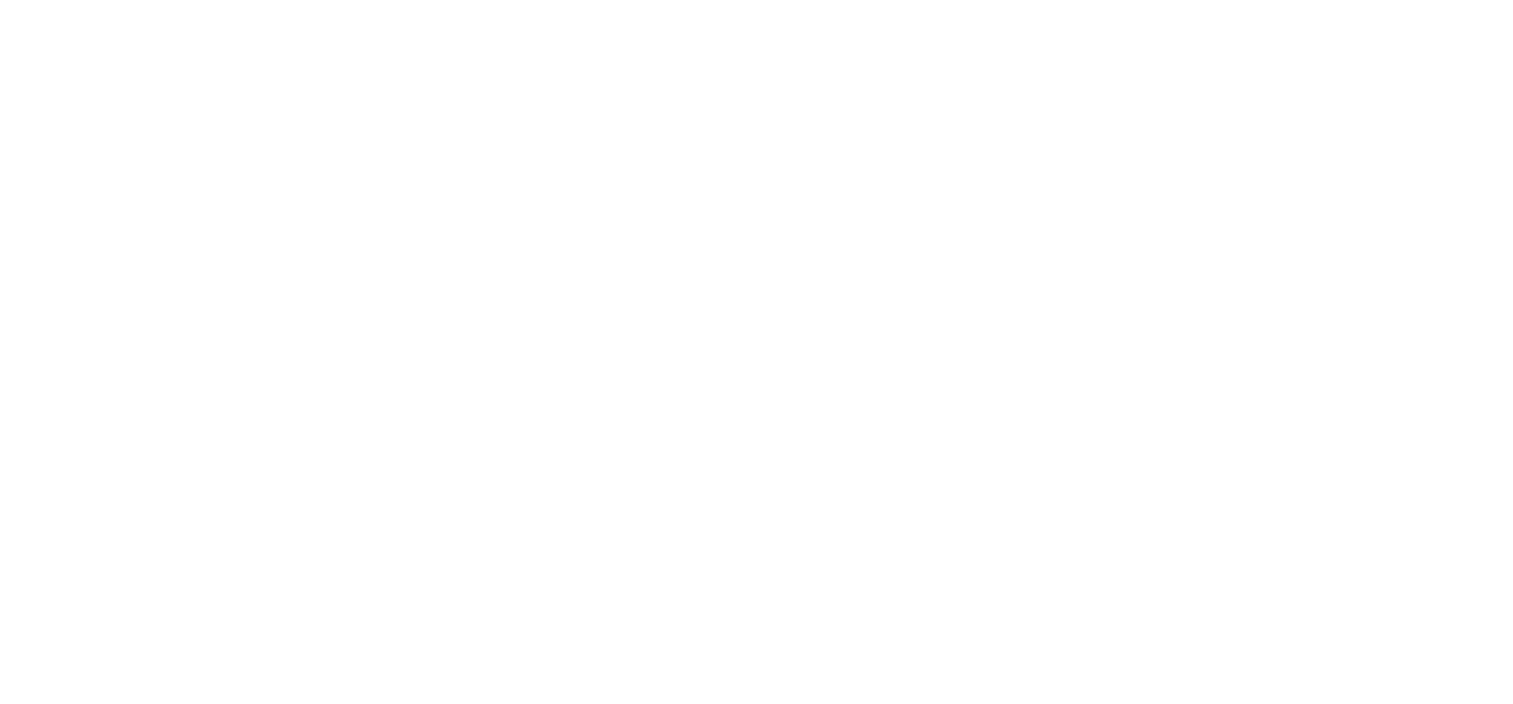 scroll, scrollTop: 0, scrollLeft: 0, axis: both 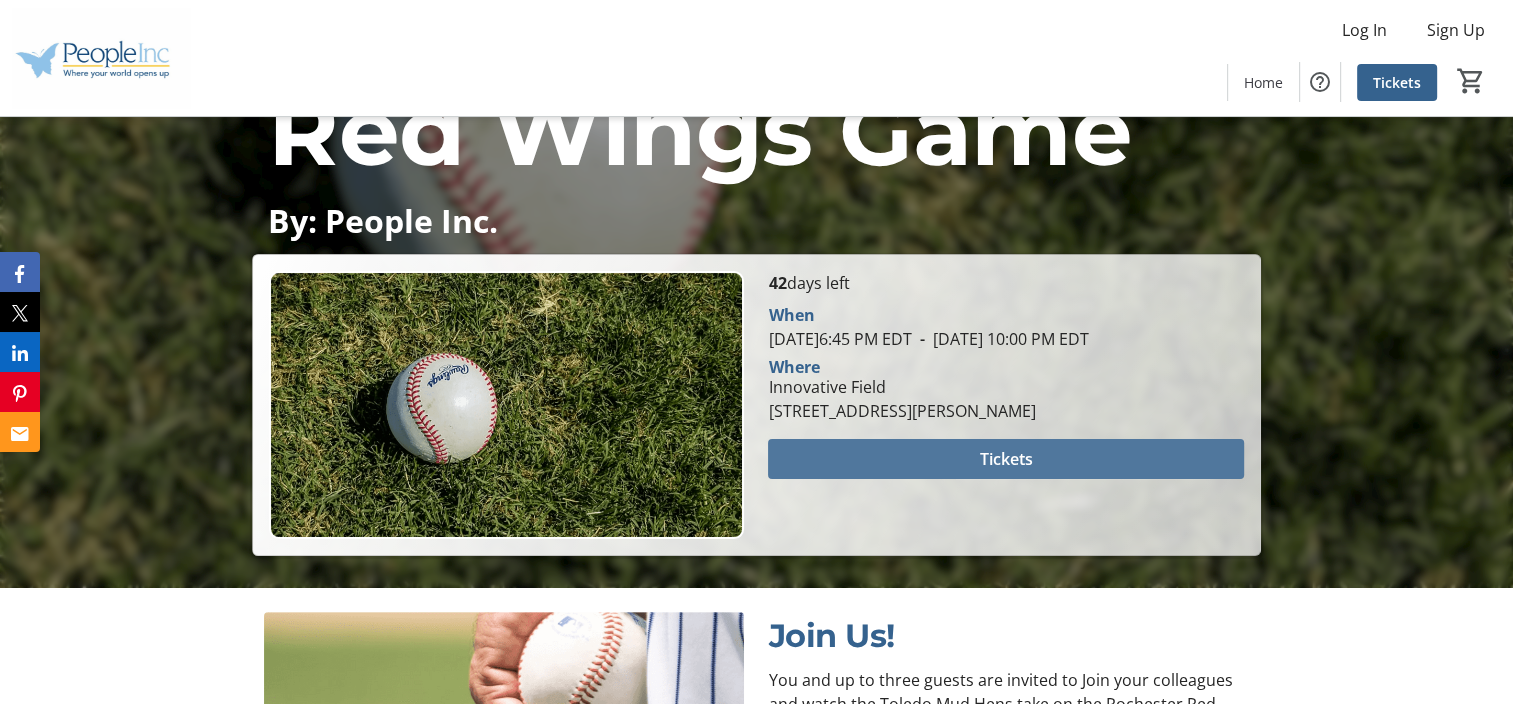 click at bounding box center [1005, 459] 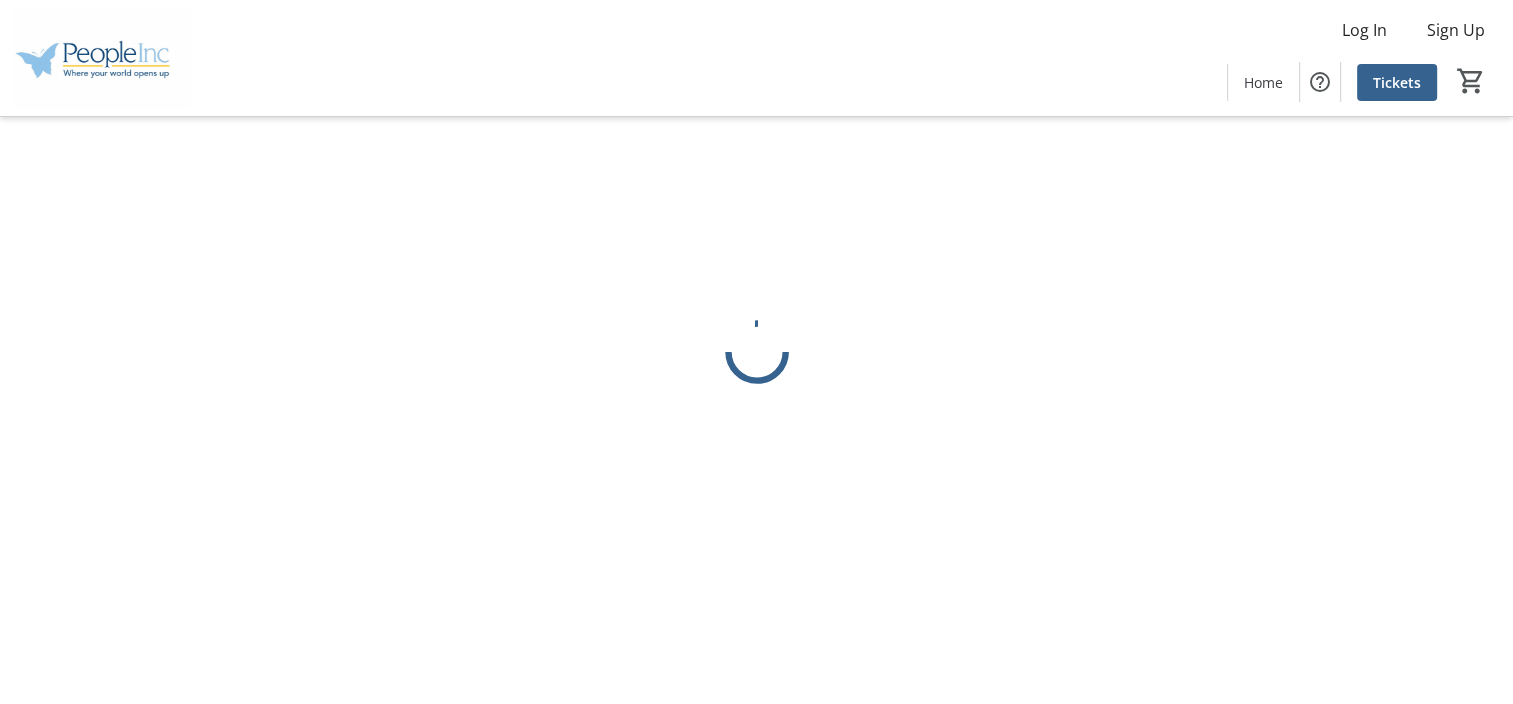 scroll, scrollTop: 0, scrollLeft: 0, axis: both 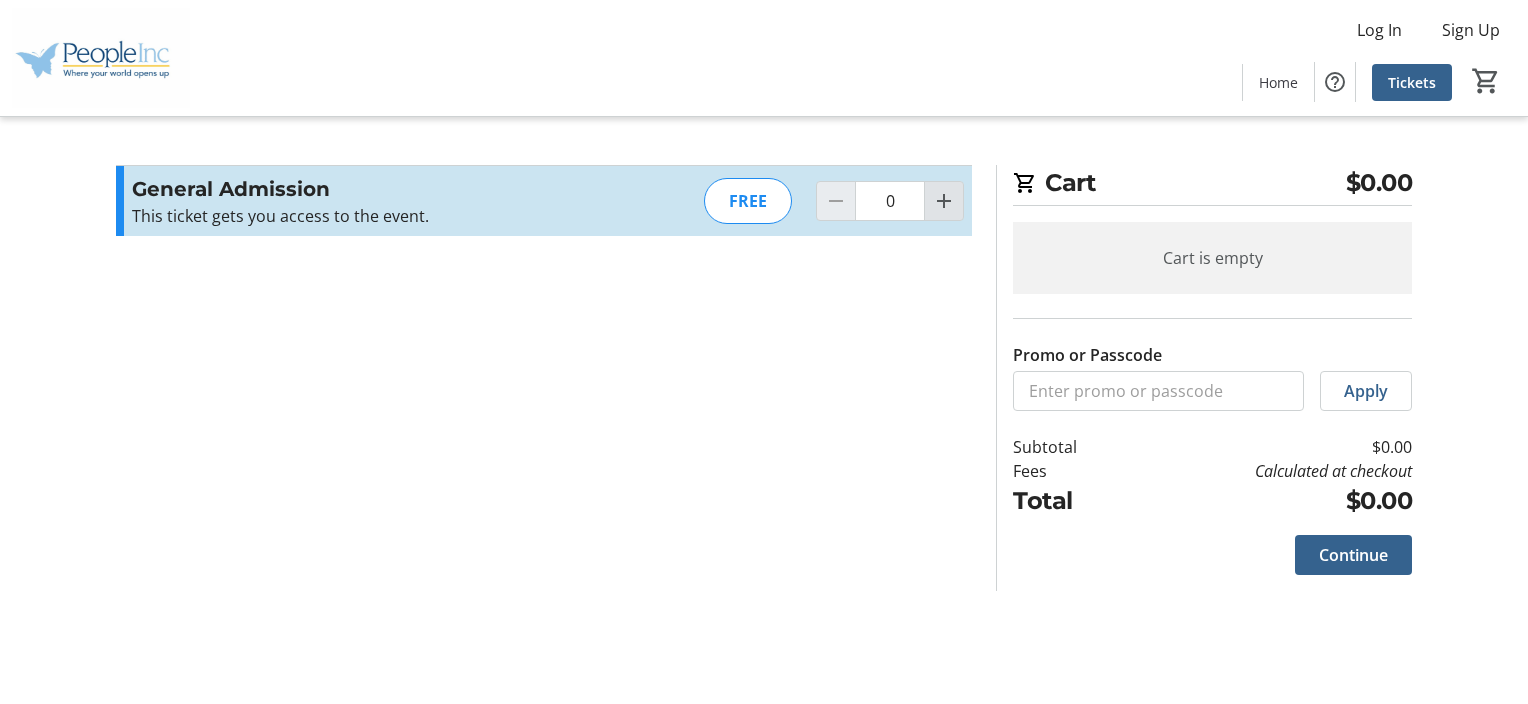 click 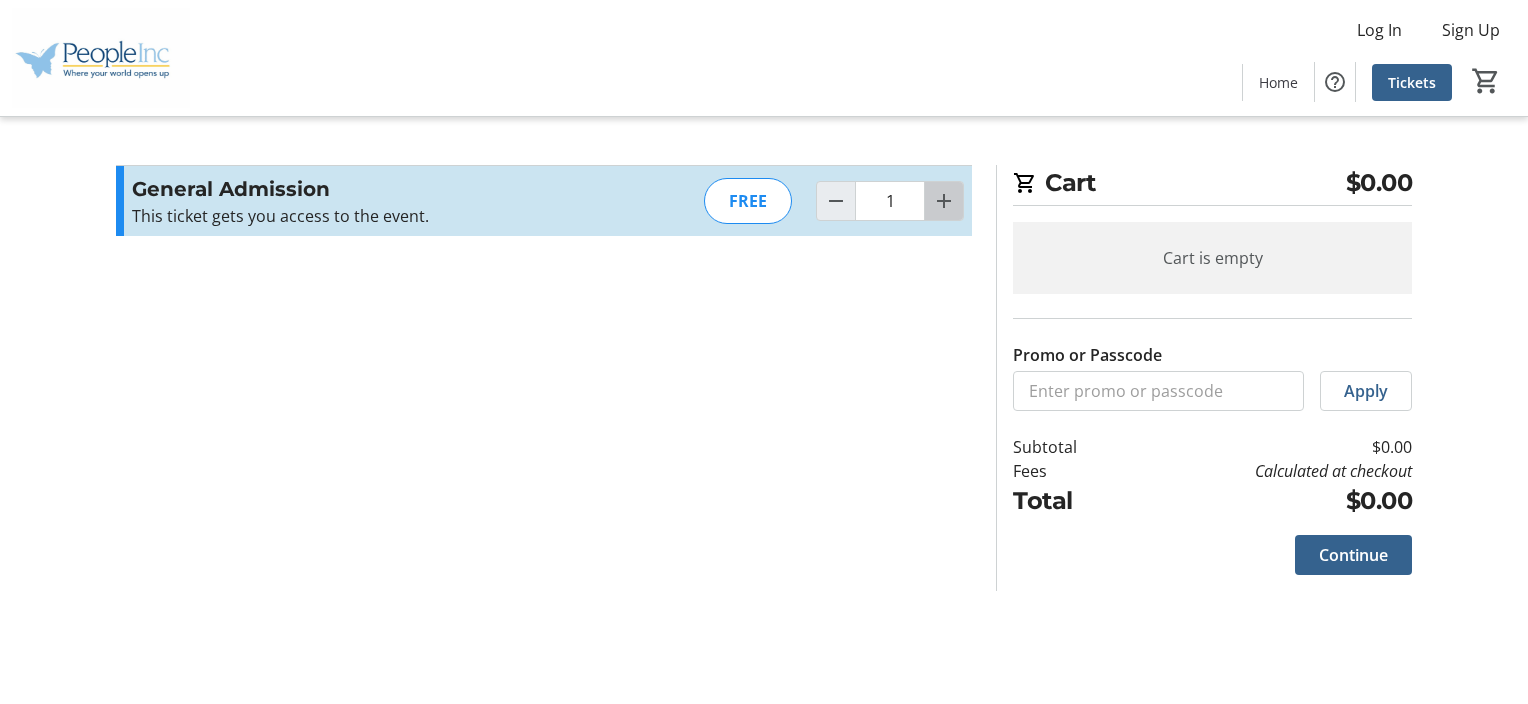 click 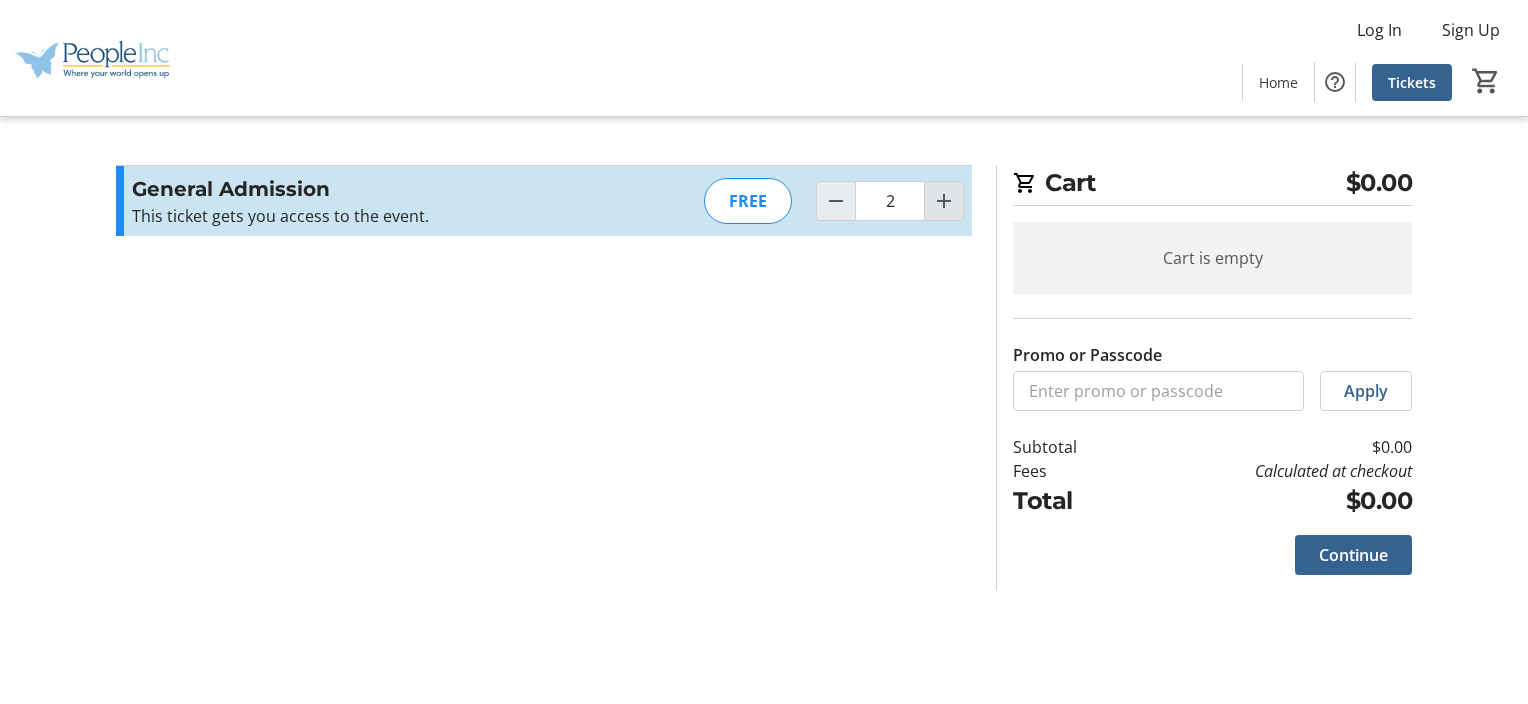 click 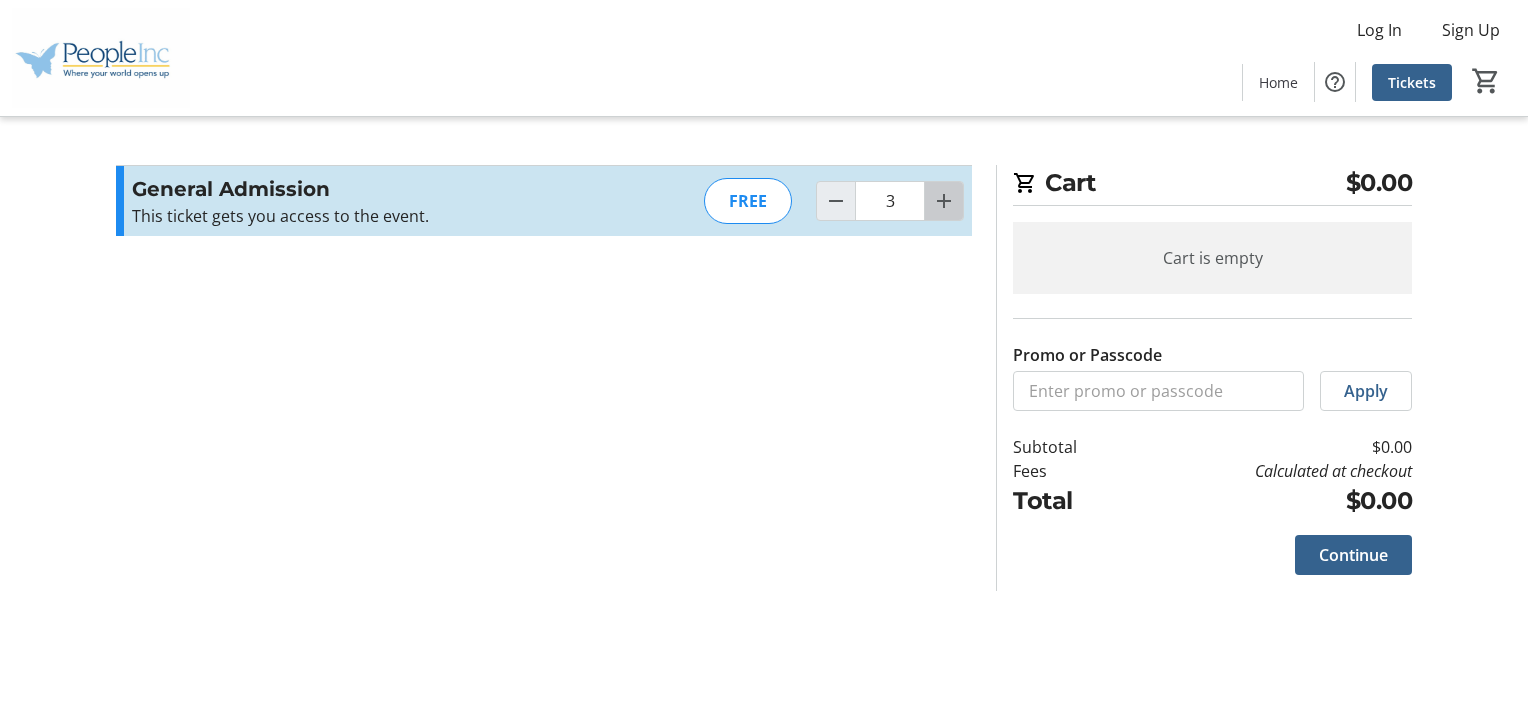 click 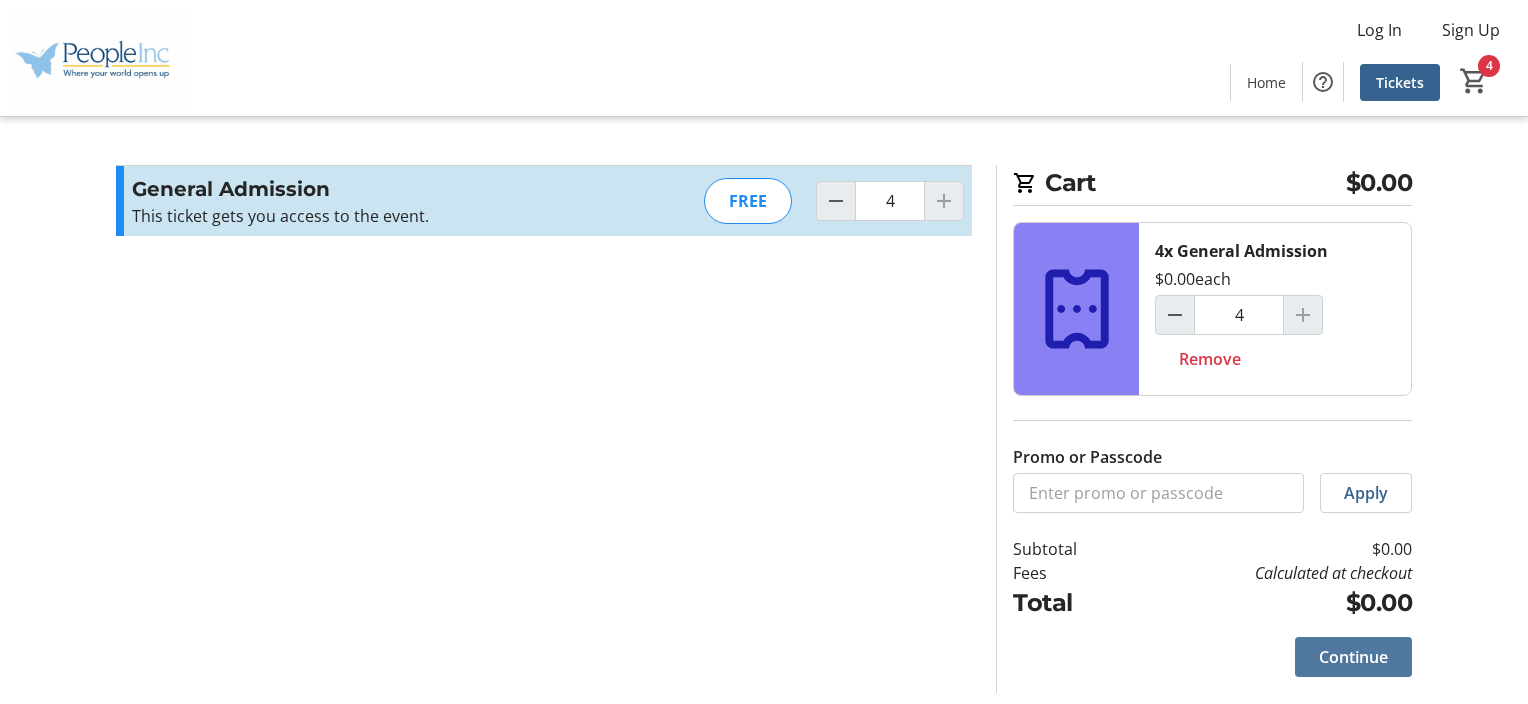click on "Continue" 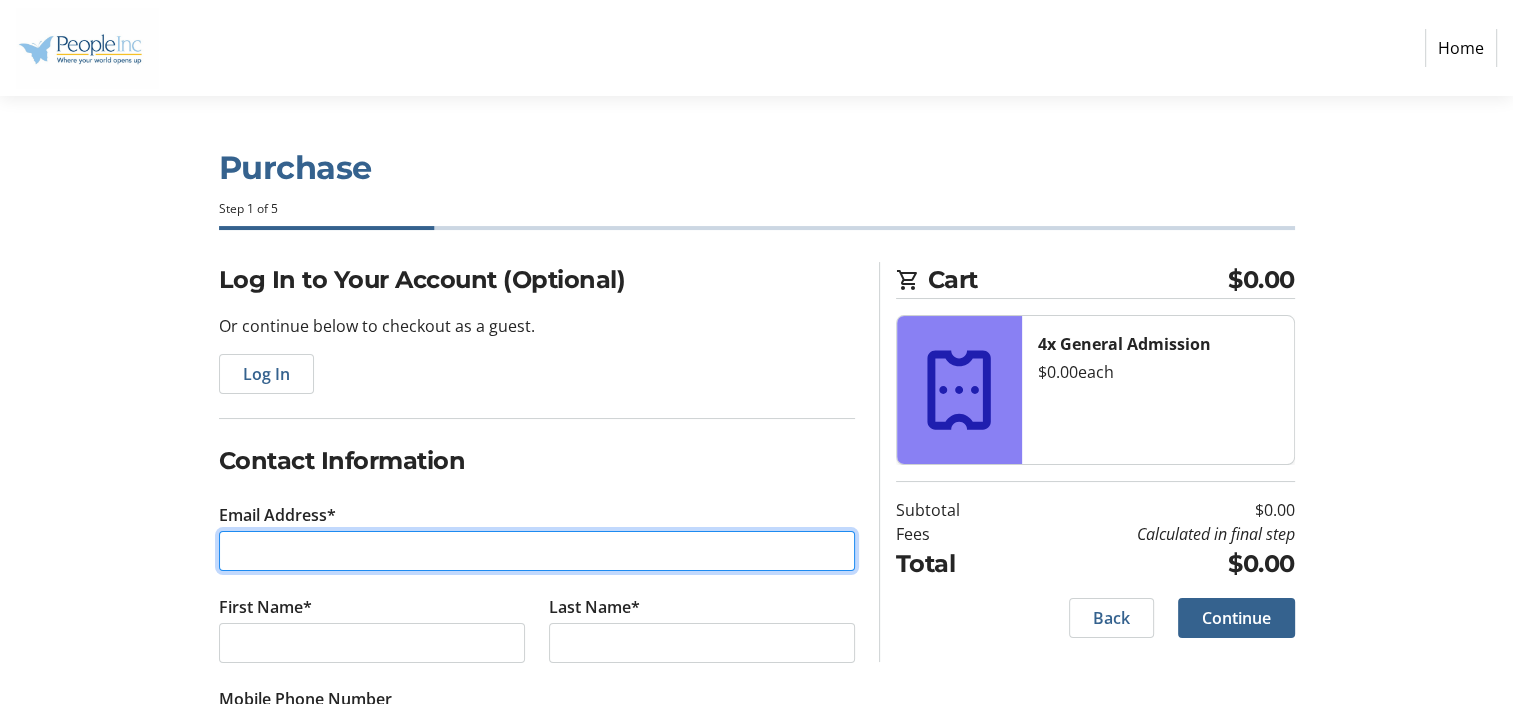 click on "Email Address*" at bounding box center (537, 551) 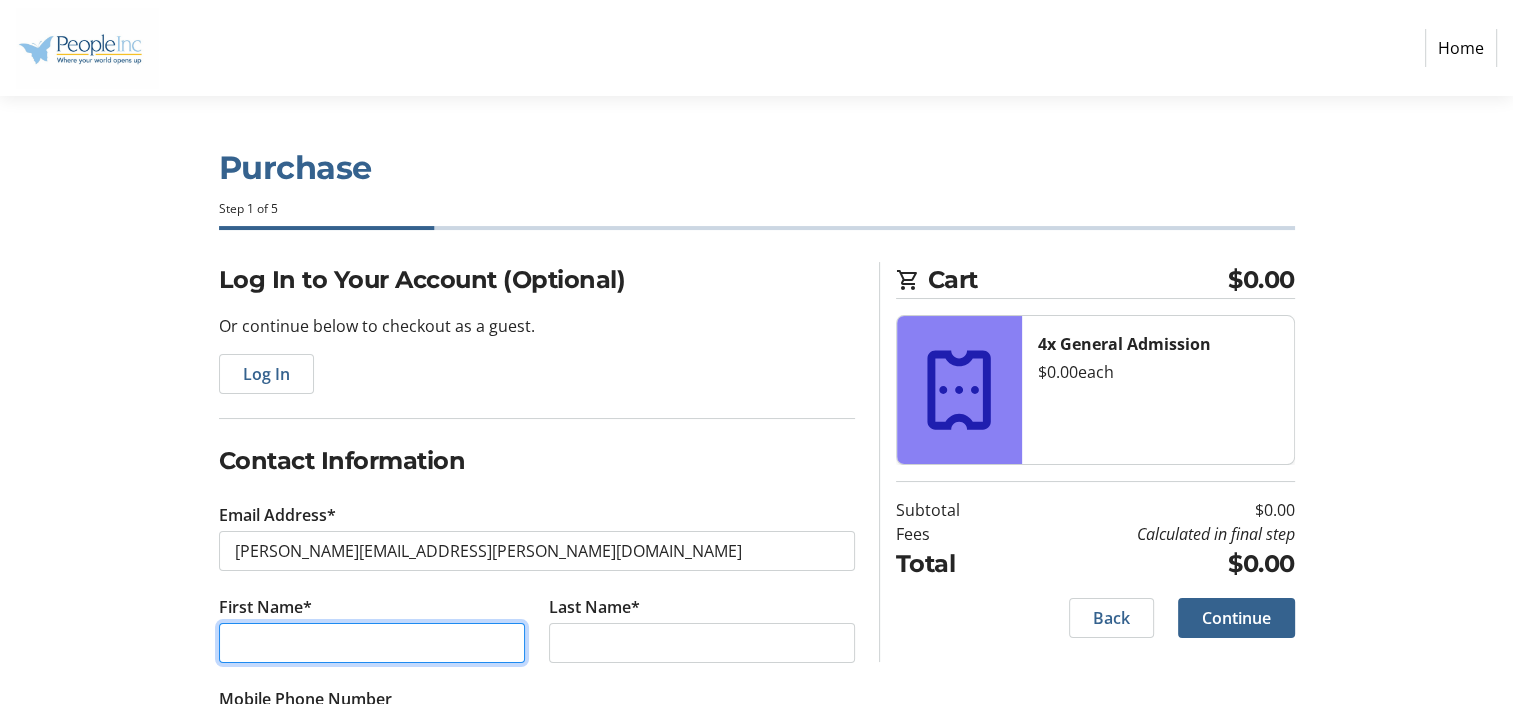 type on "[PERSON_NAME]" 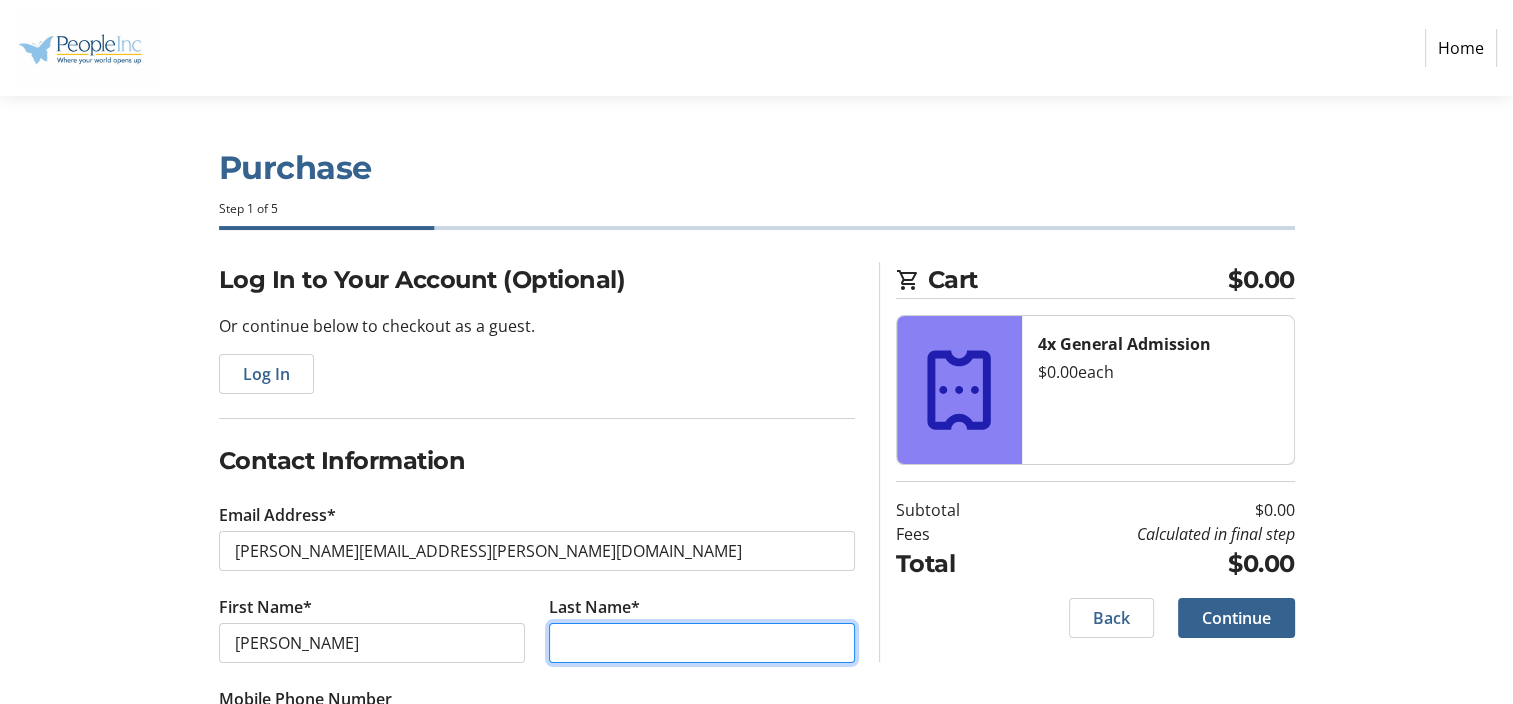 type on "[PERSON_NAME]" 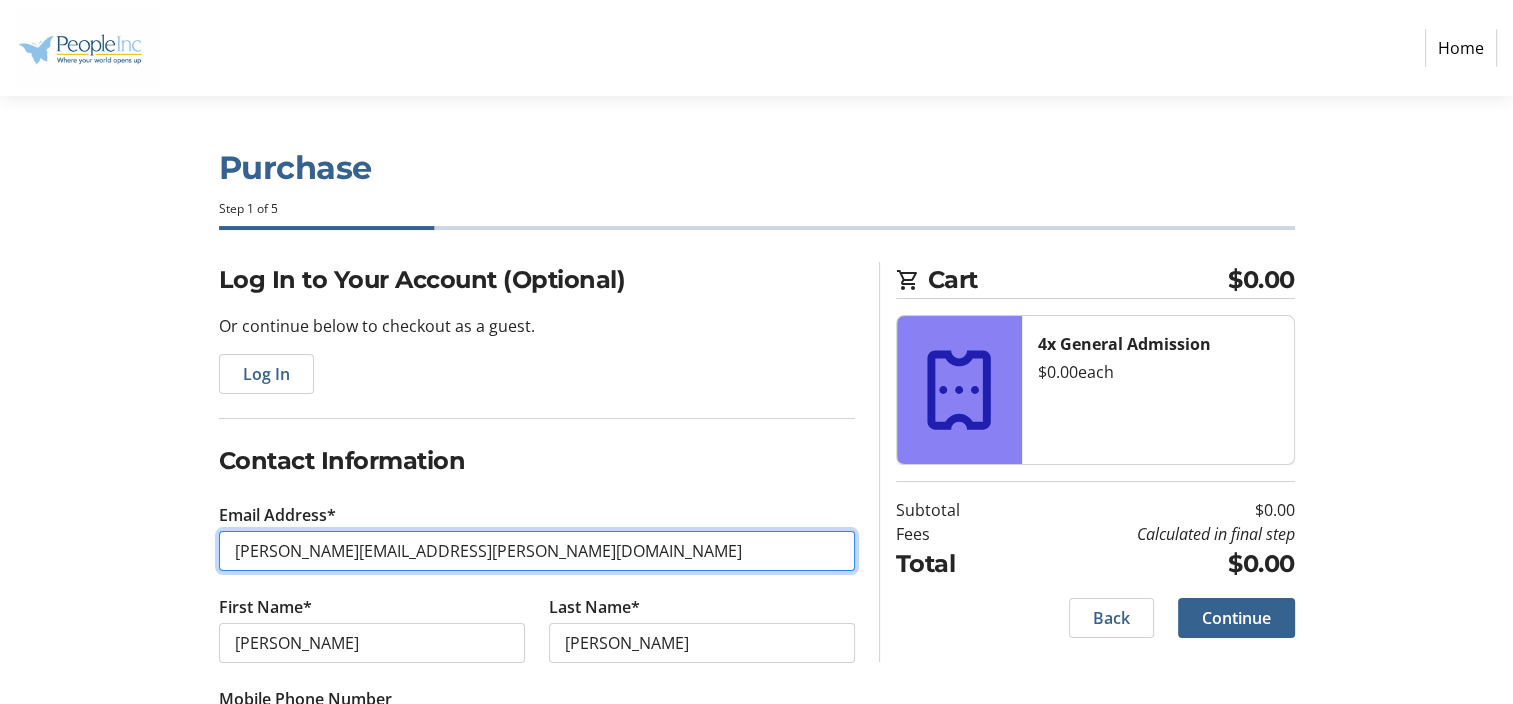 type on "[PERSON_NAME][EMAIL_ADDRESS][DOMAIN_NAME]" 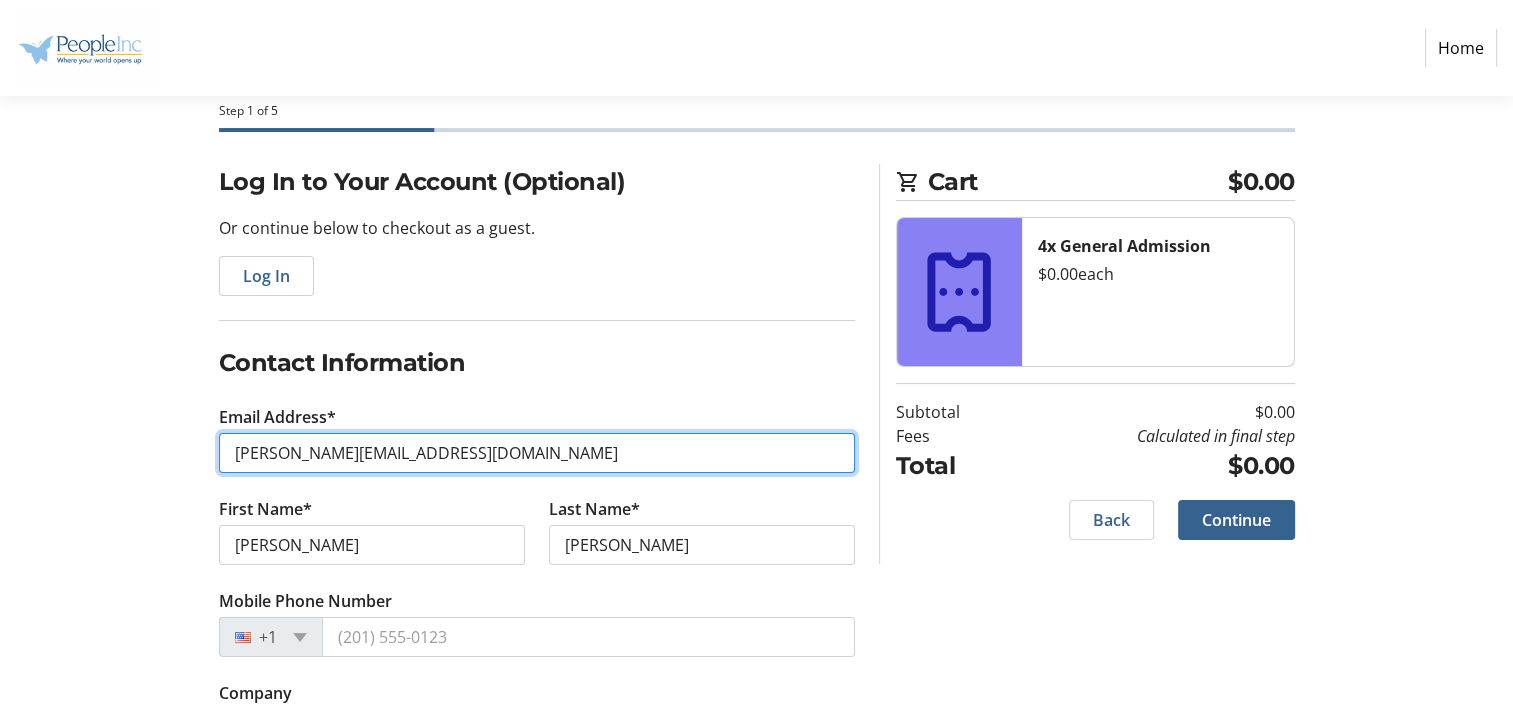 scroll, scrollTop: 189, scrollLeft: 0, axis: vertical 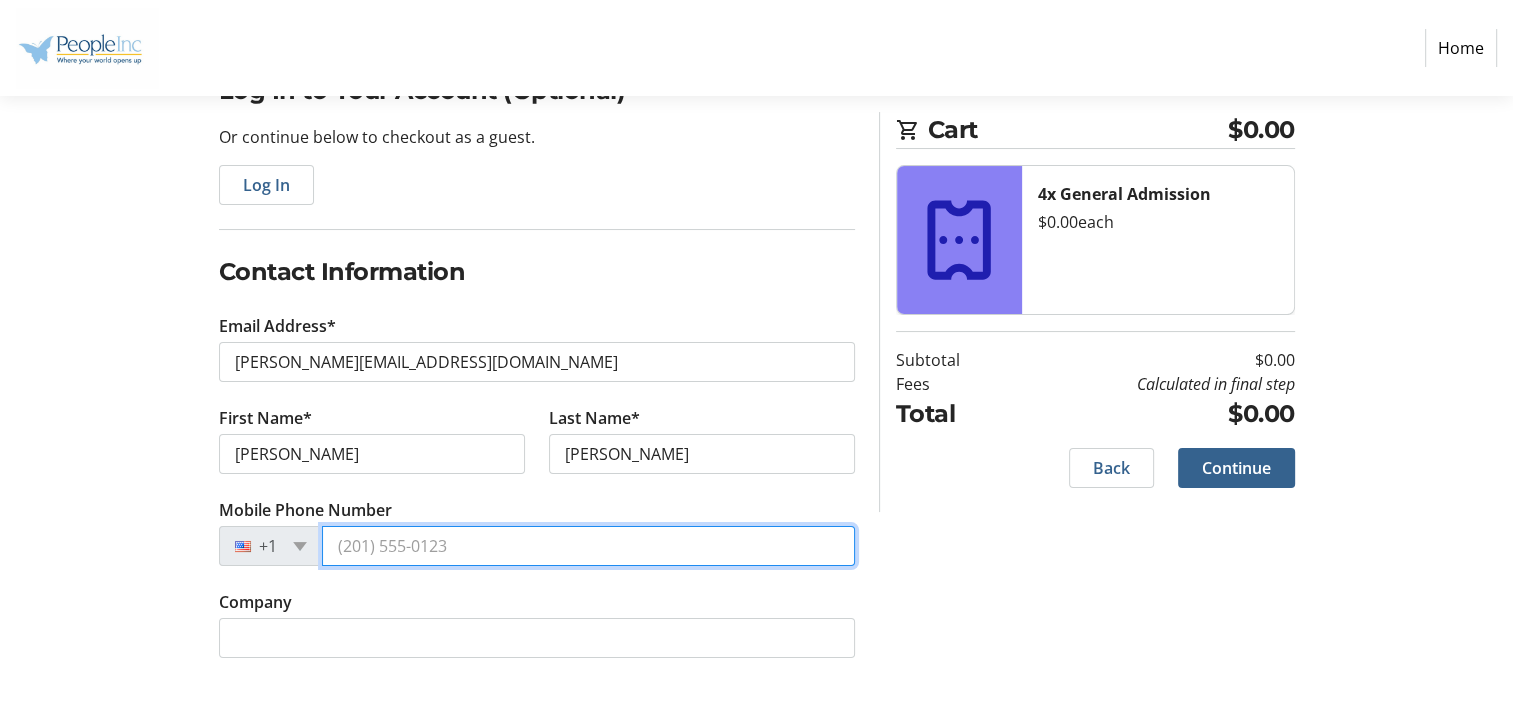 click on "Mobile Phone Number" at bounding box center (588, 546) 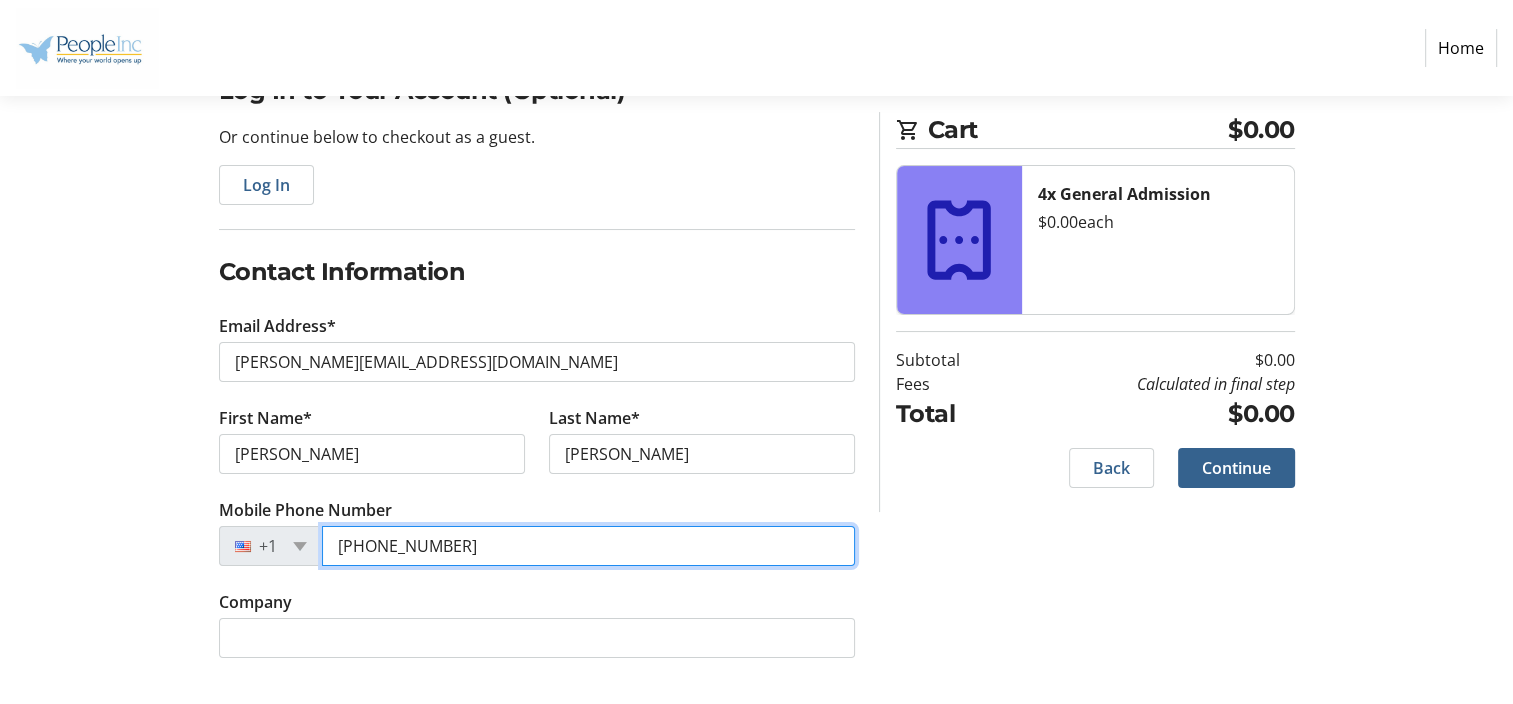 type on "[PHONE_NUMBER]" 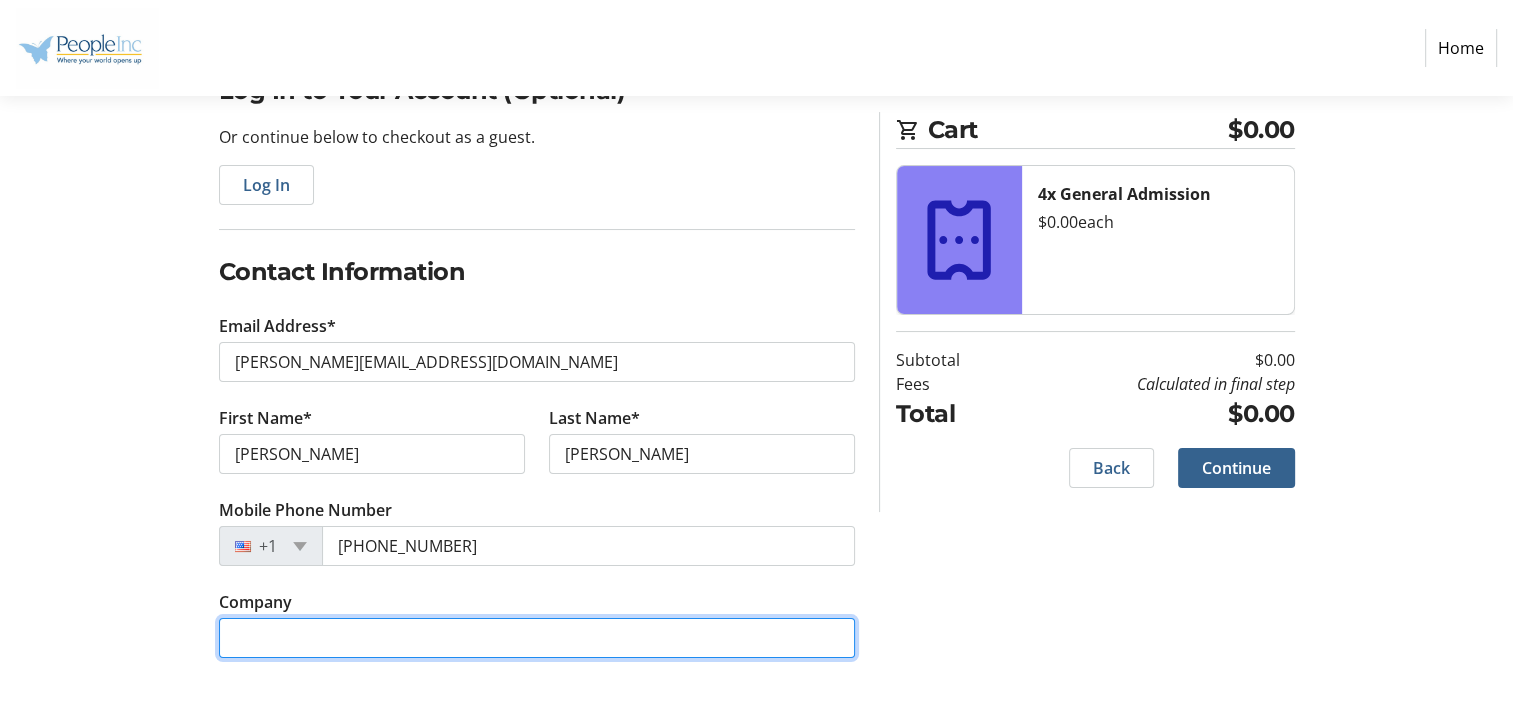 click on "Company" at bounding box center (537, 638) 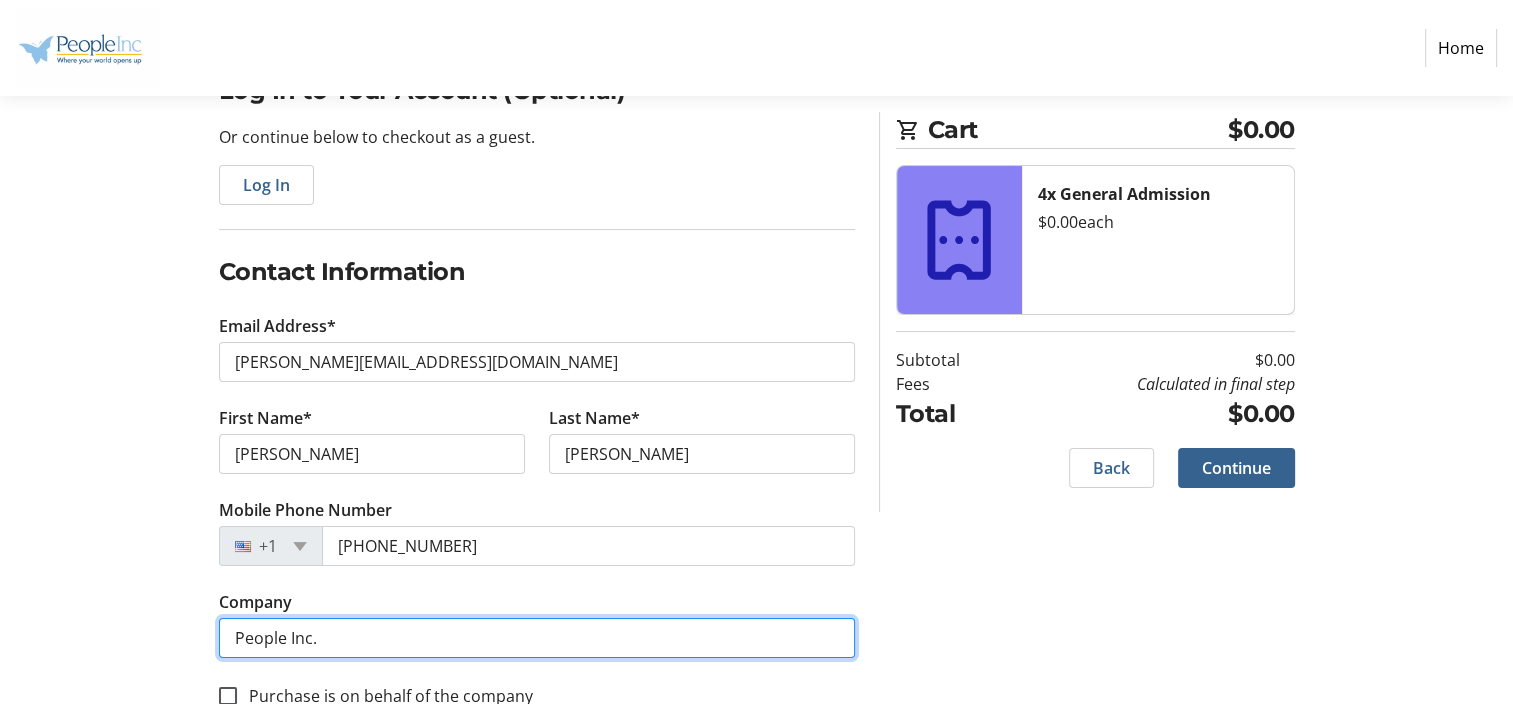 type on "People Inc." 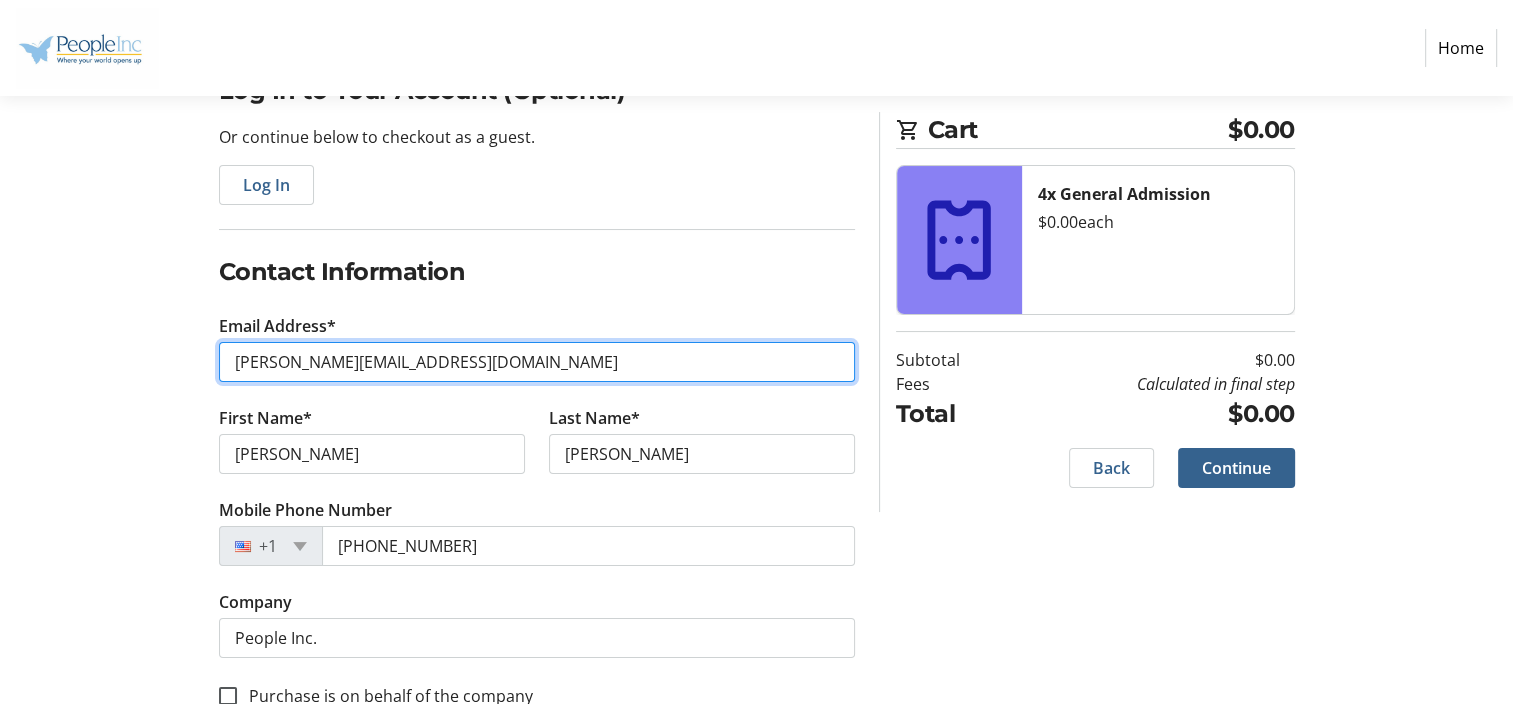 click on "[PERSON_NAME][EMAIL_ADDRESS][DOMAIN_NAME]" at bounding box center (537, 362) 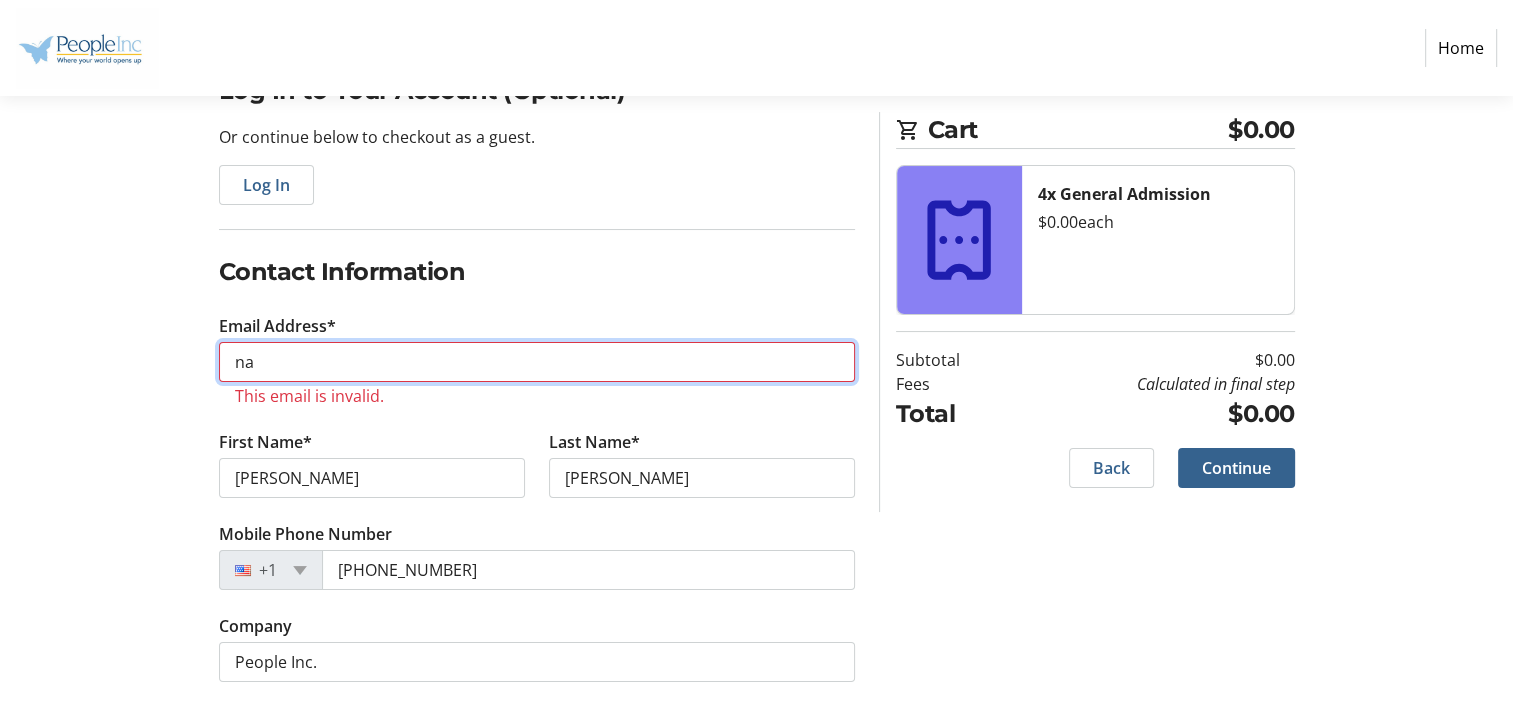 type on "n" 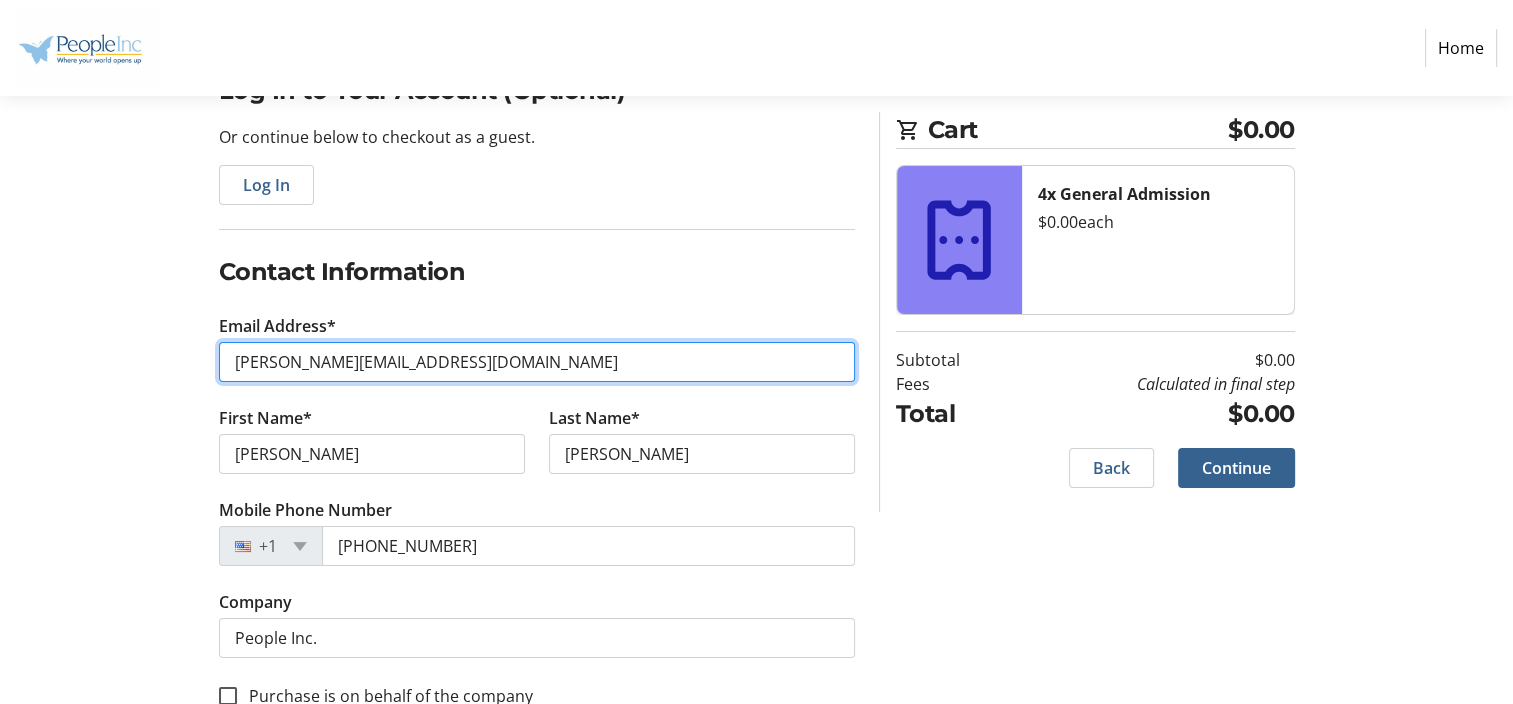 click on "[PERSON_NAME][EMAIL_ADDRESS][DOMAIN_NAME]" at bounding box center [537, 362] 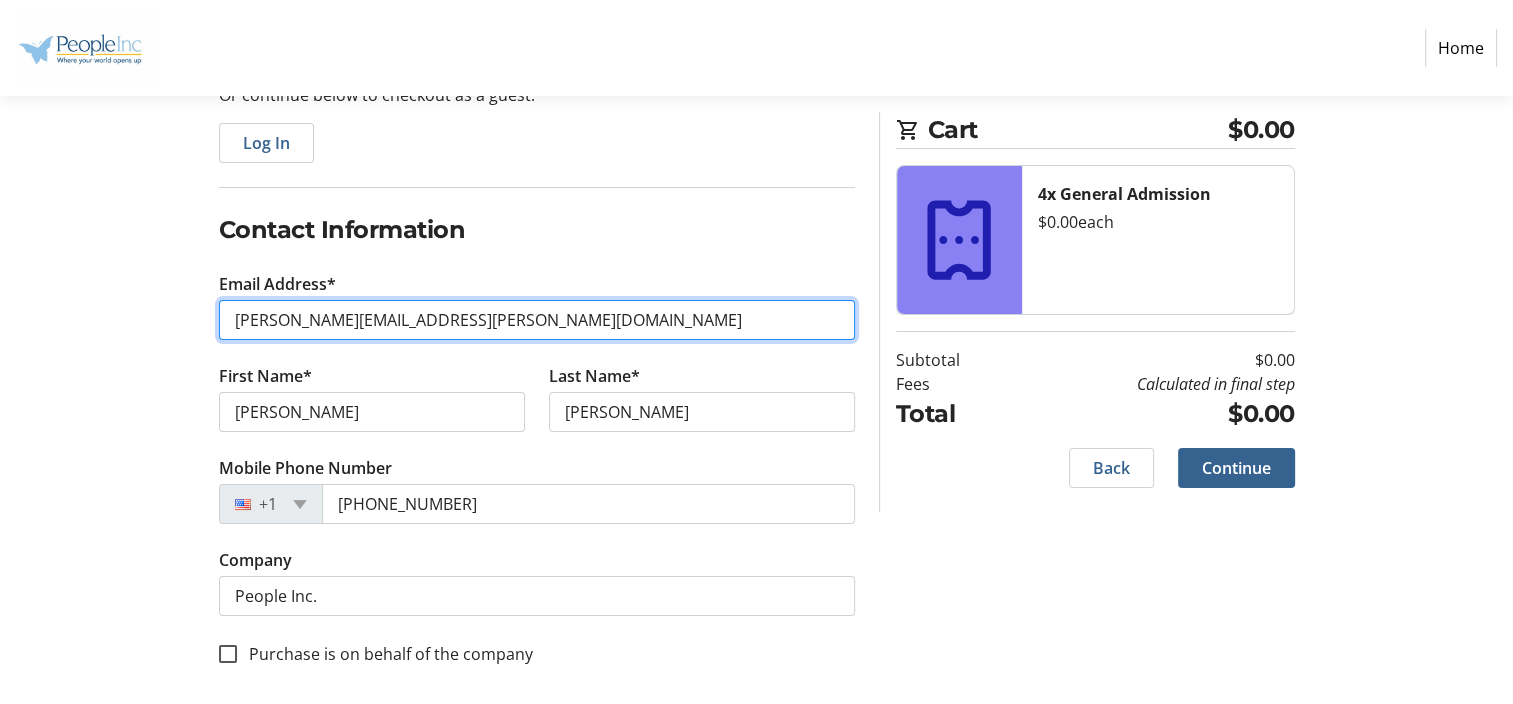 scroll, scrollTop: 238, scrollLeft: 0, axis: vertical 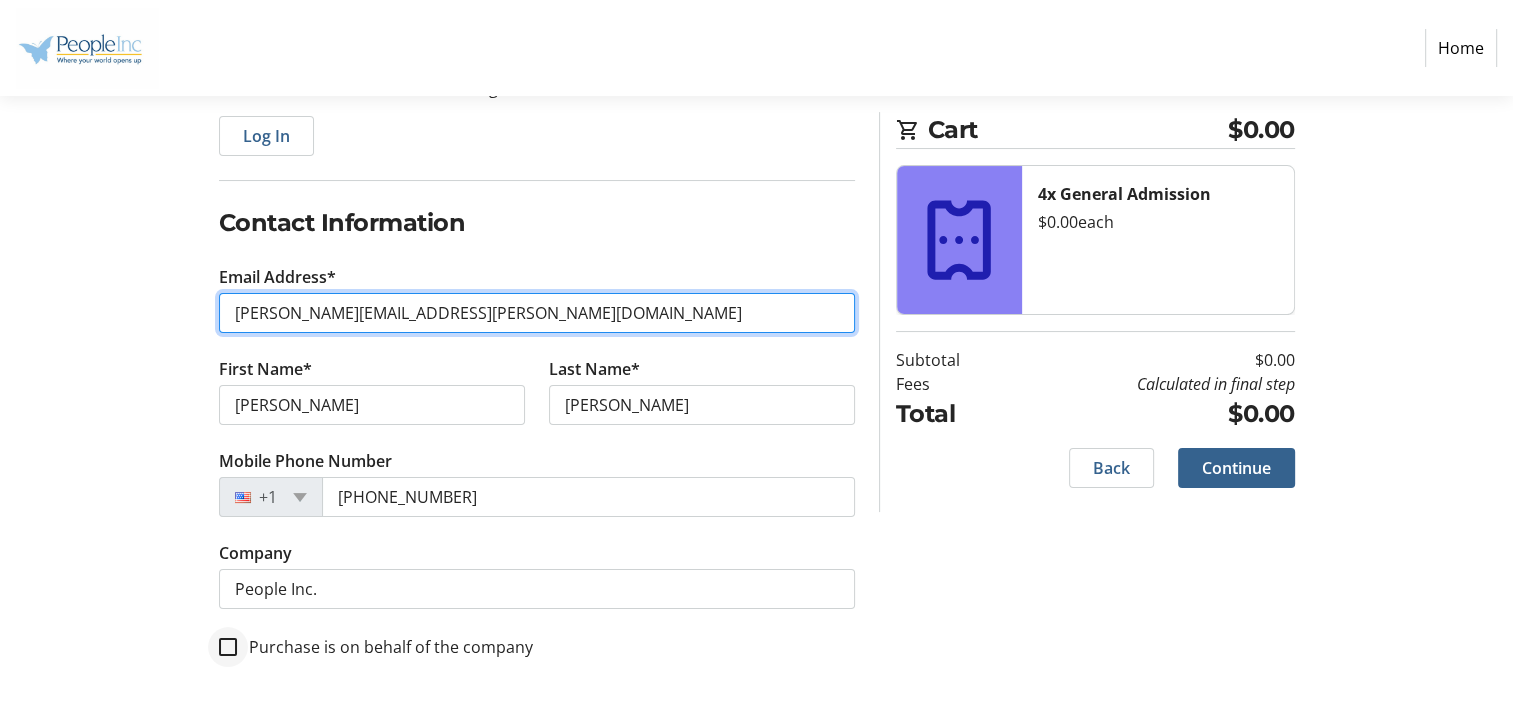 type on "[PERSON_NAME][EMAIL_ADDRESS][PERSON_NAME][DOMAIN_NAME]" 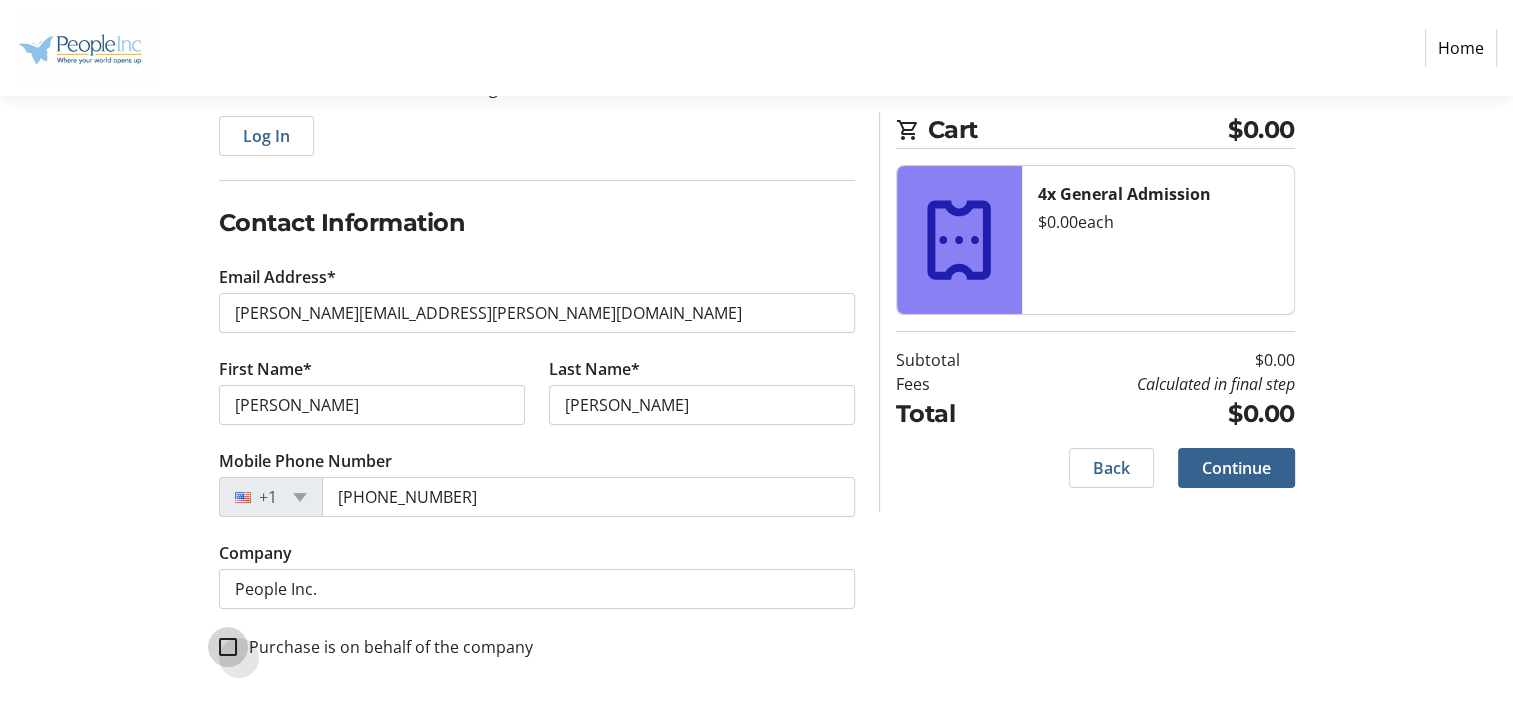 click on "Purchase is on behalf of the company" at bounding box center (228, 647) 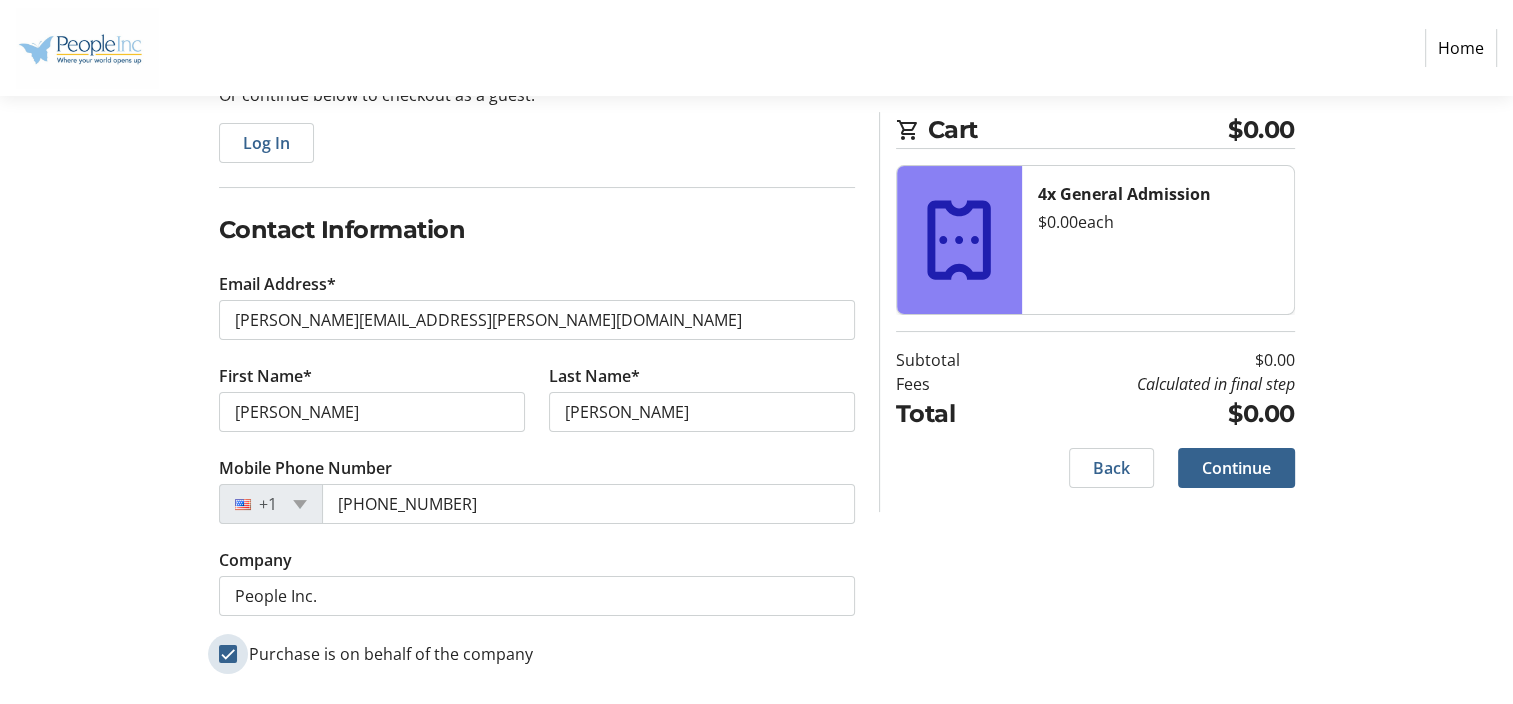 scroll, scrollTop: 238, scrollLeft: 0, axis: vertical 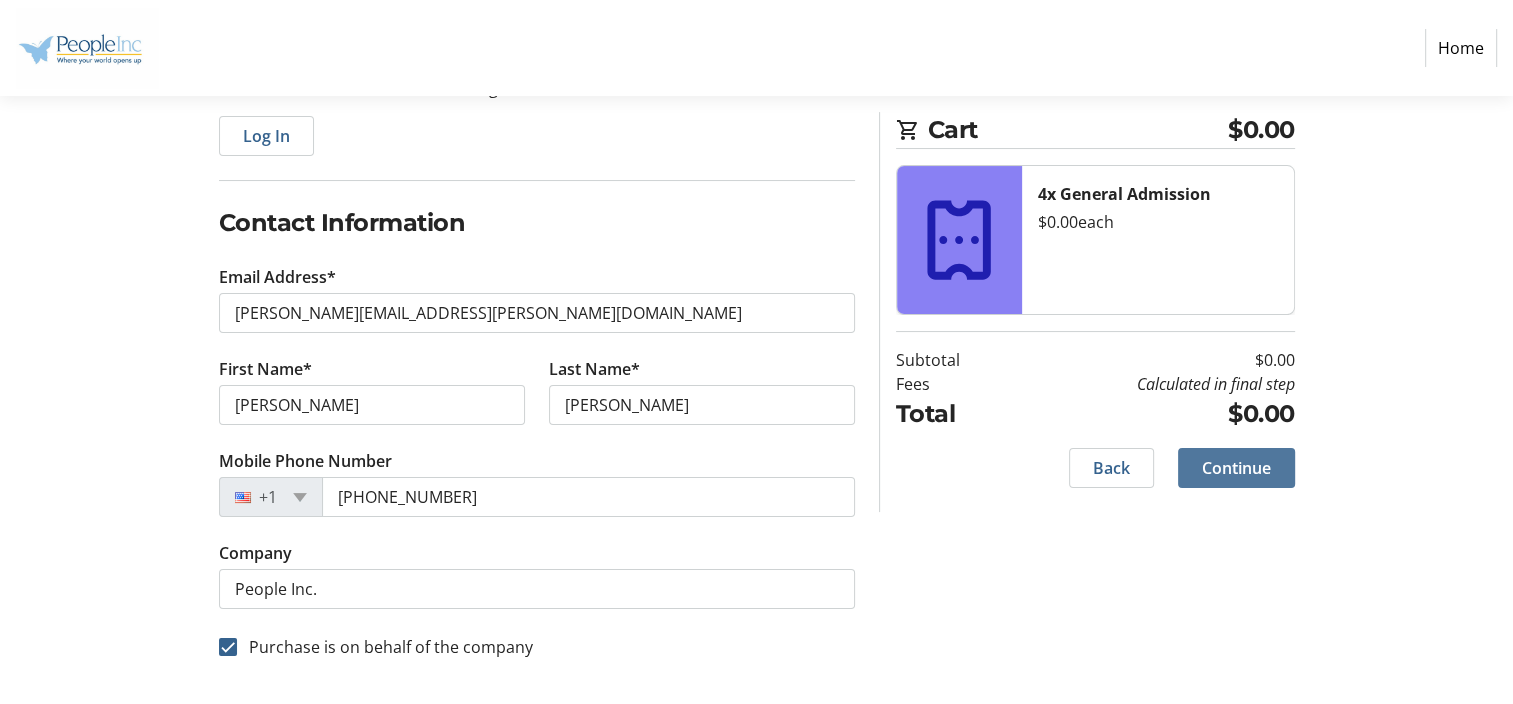 click on "Continue" 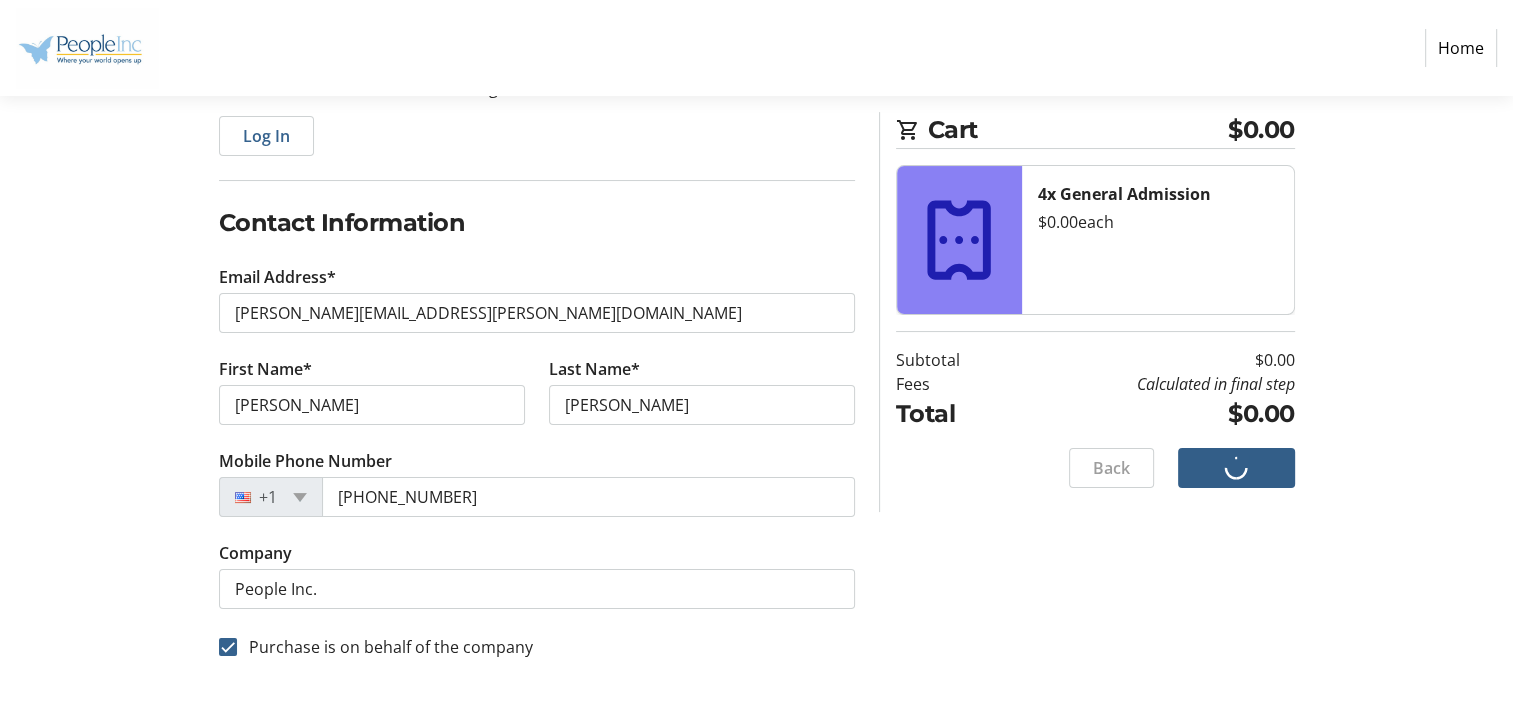 scroll, scrollTop: 0, scrollLeft: 0, axis: both 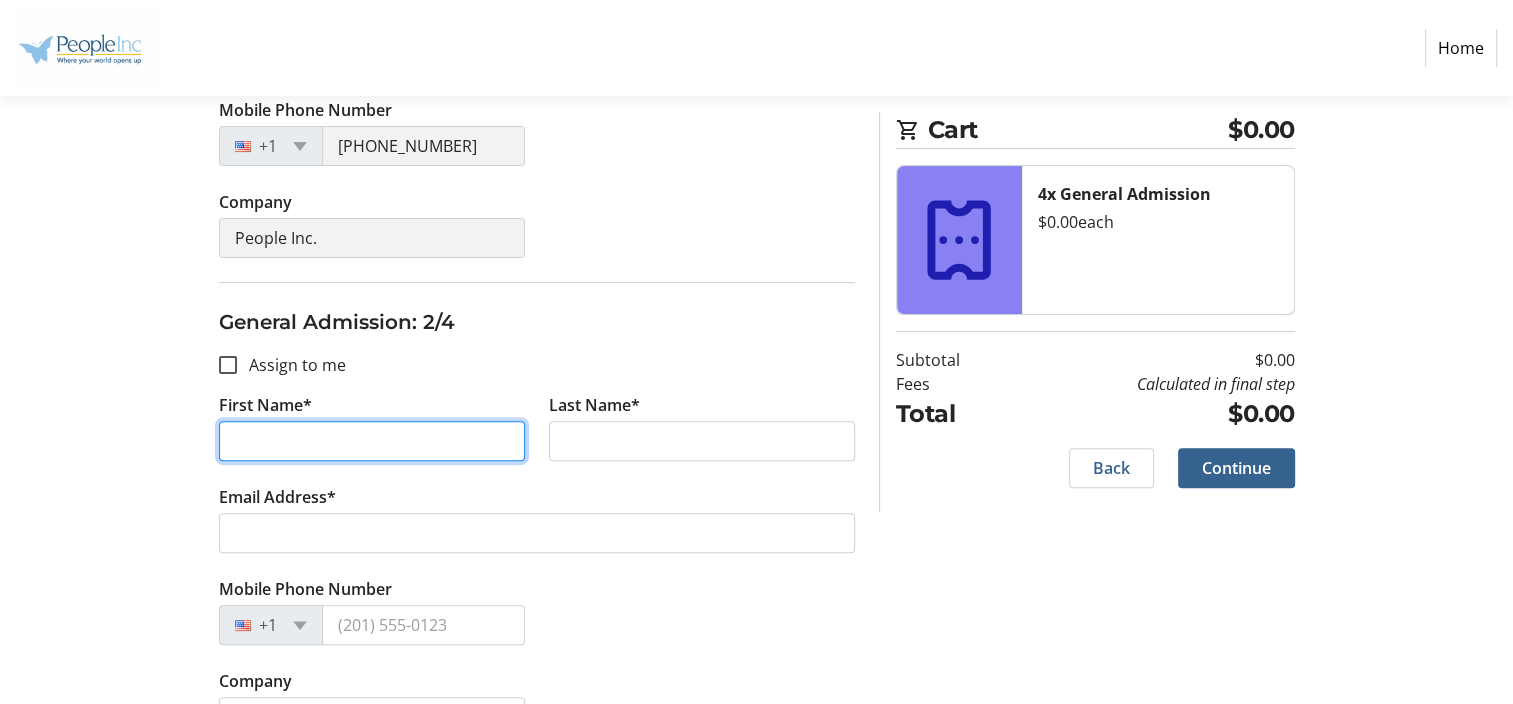 click on "First Name*" at bounding box center (372, 441) 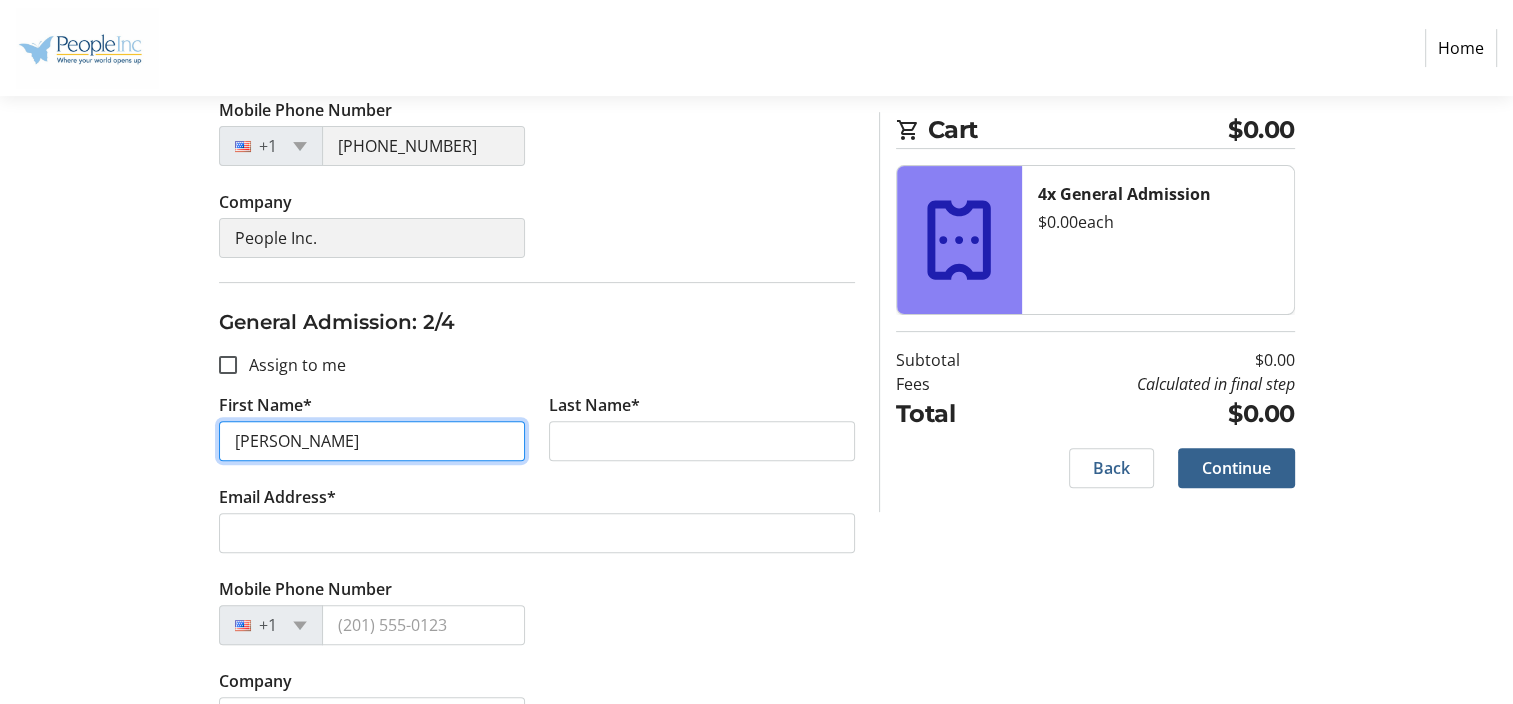 type on "[PERSON_NAME]" 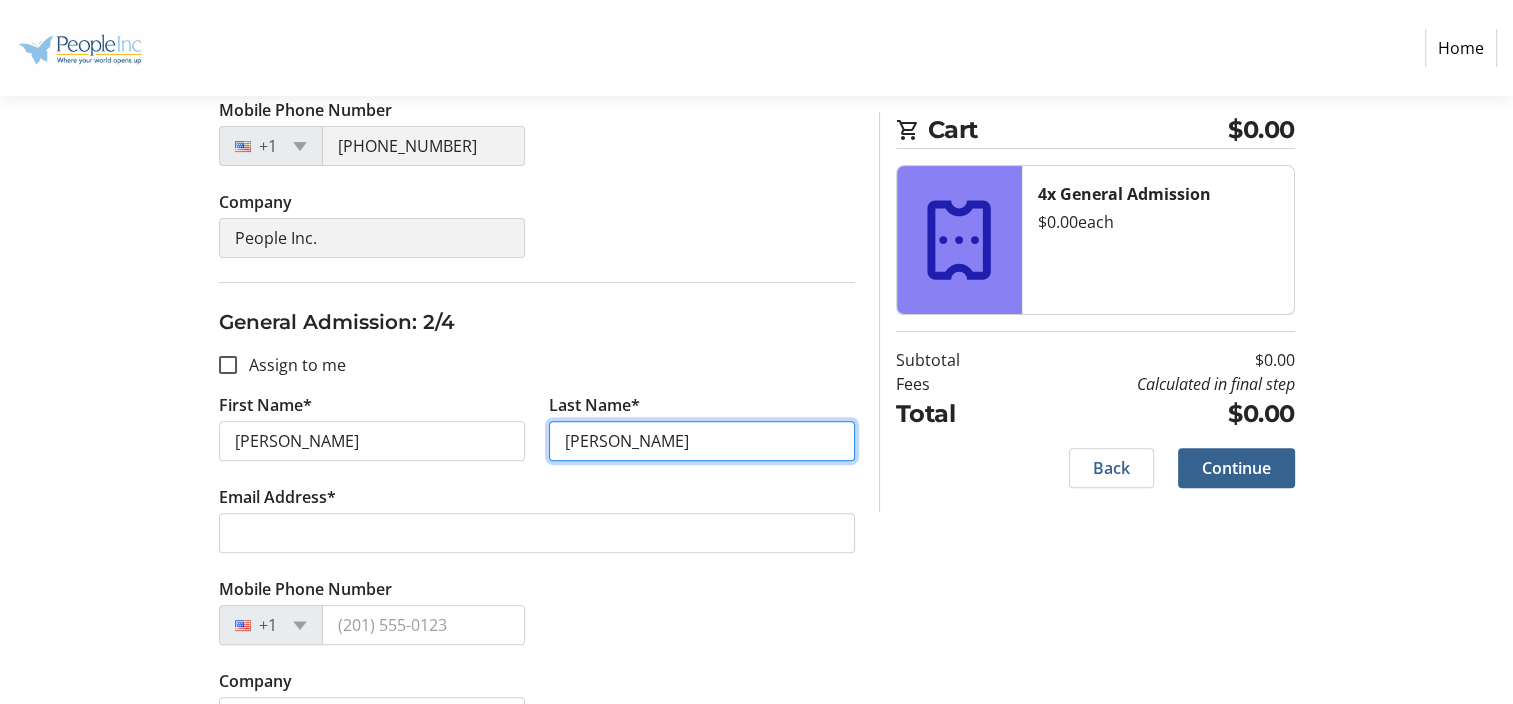 type on "[PERSON_NAME]" 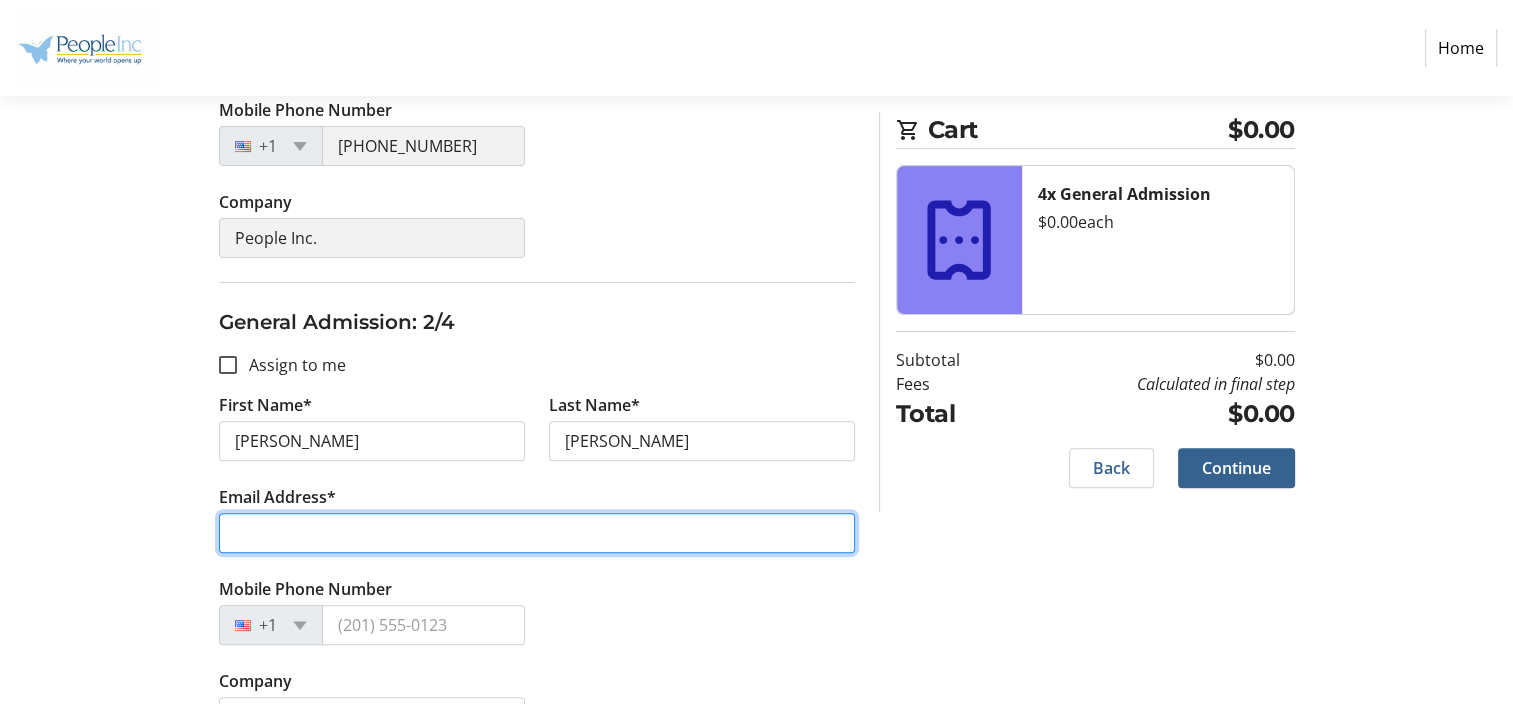 click on "Email Address*" at bounding box center (537, 533) 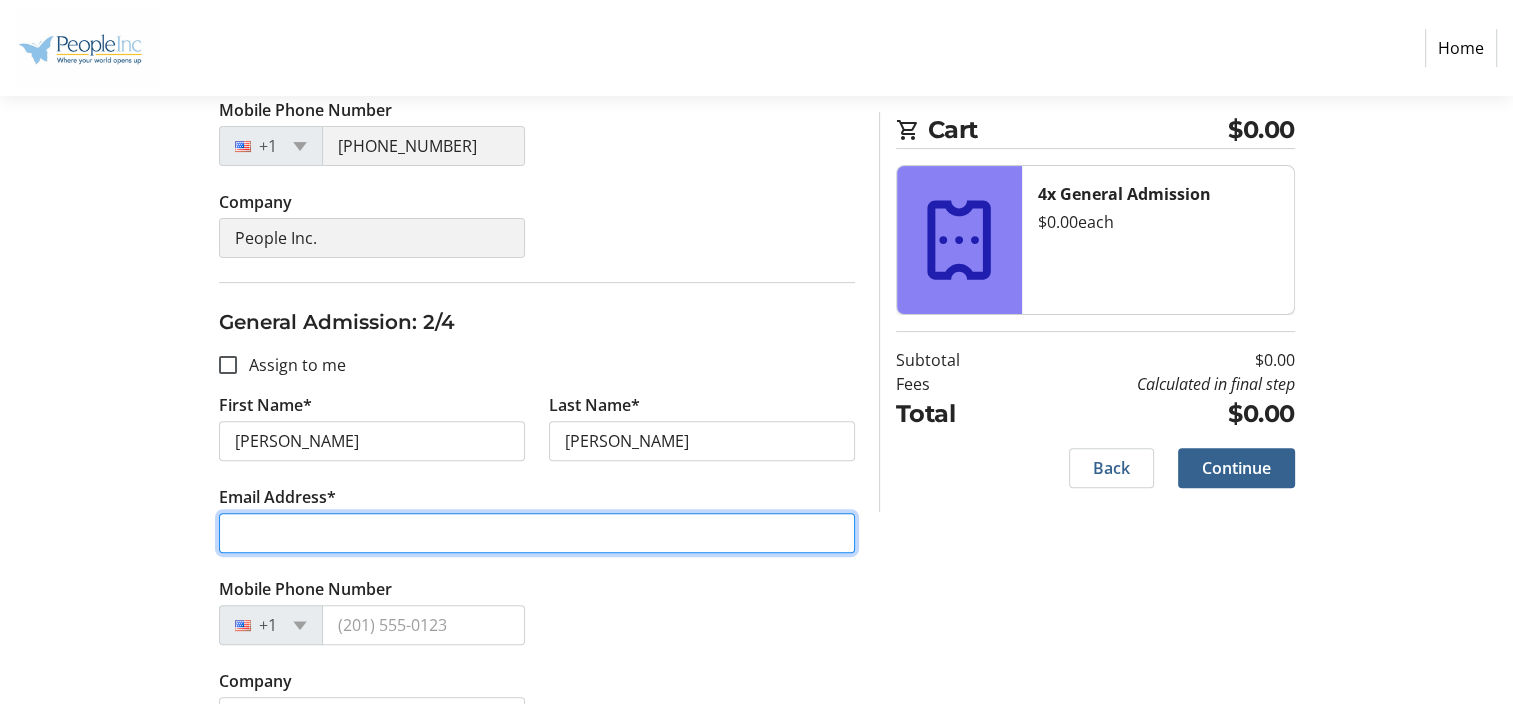 type on "[PERSON_NAME][EMAIL_ADDRESS][PERSON_NAME][DOMAIN_NAME]" 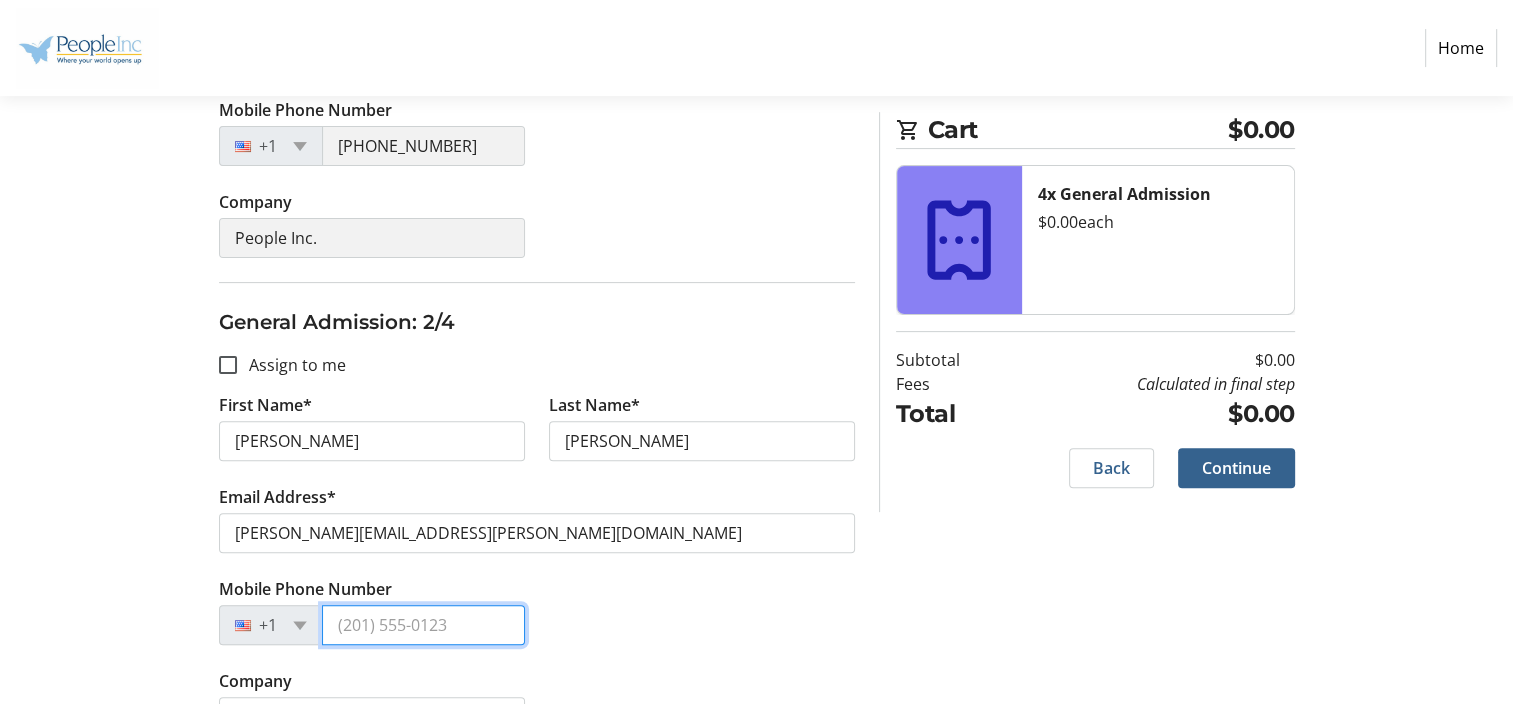 type on "[PHONE_NUMBER]" 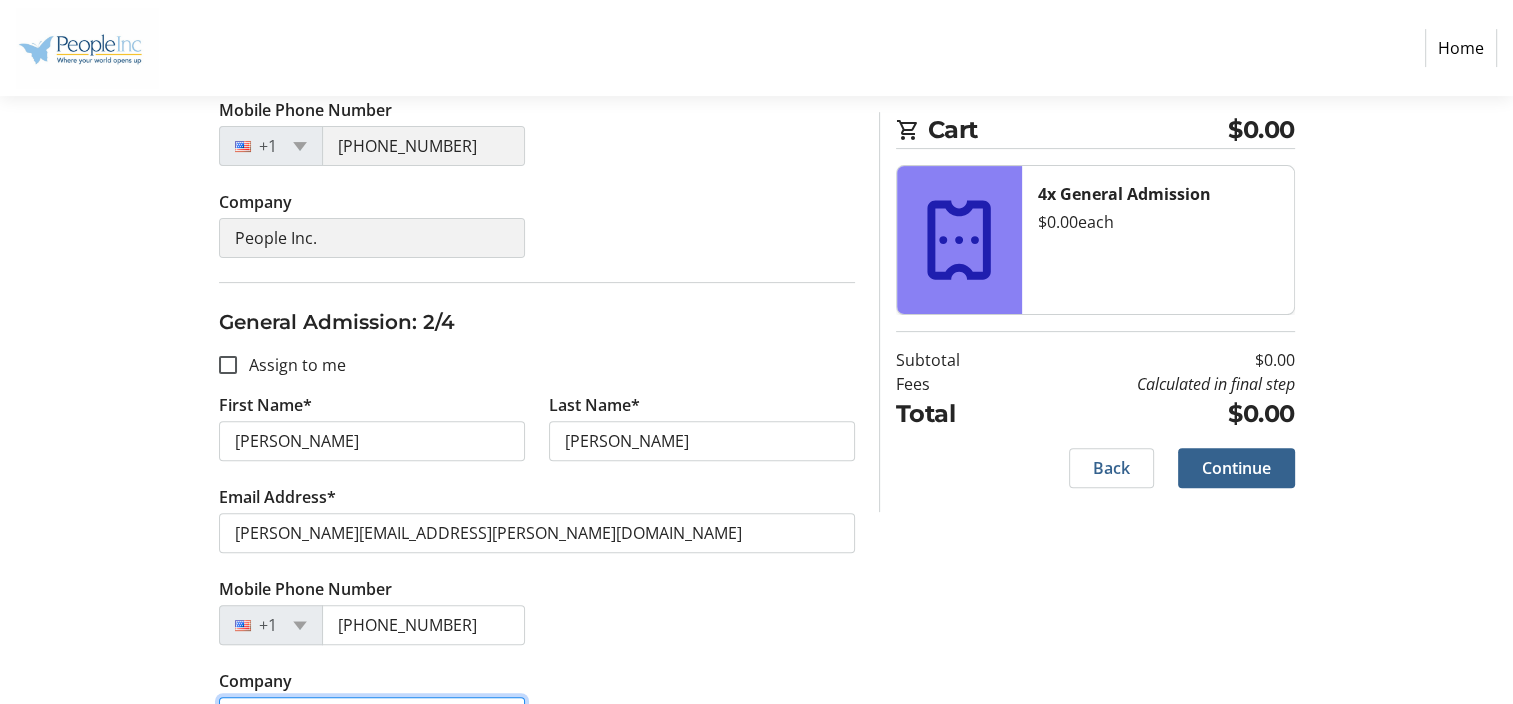 type on "People Inc." 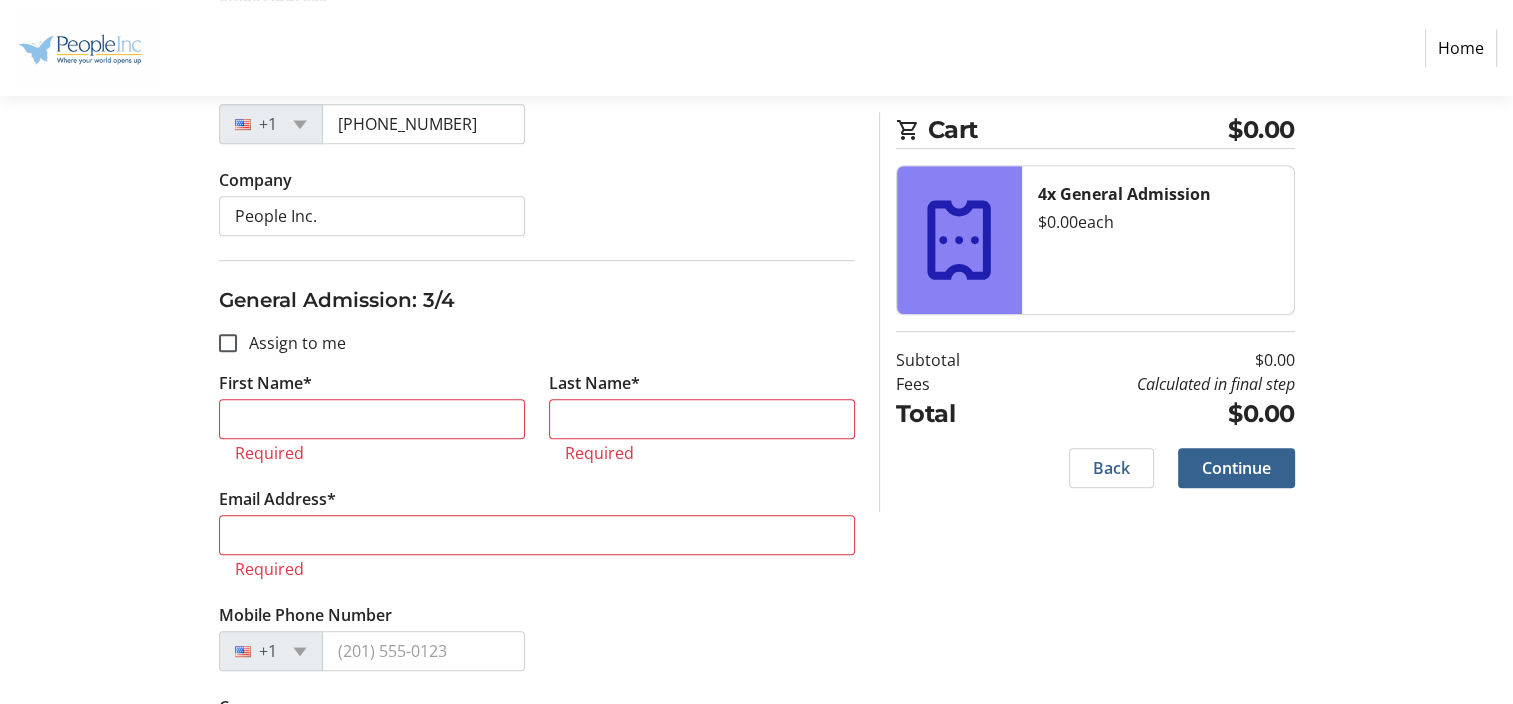 scroll, scrollTop: 1080, scrollLeft: 0, axis: vertical 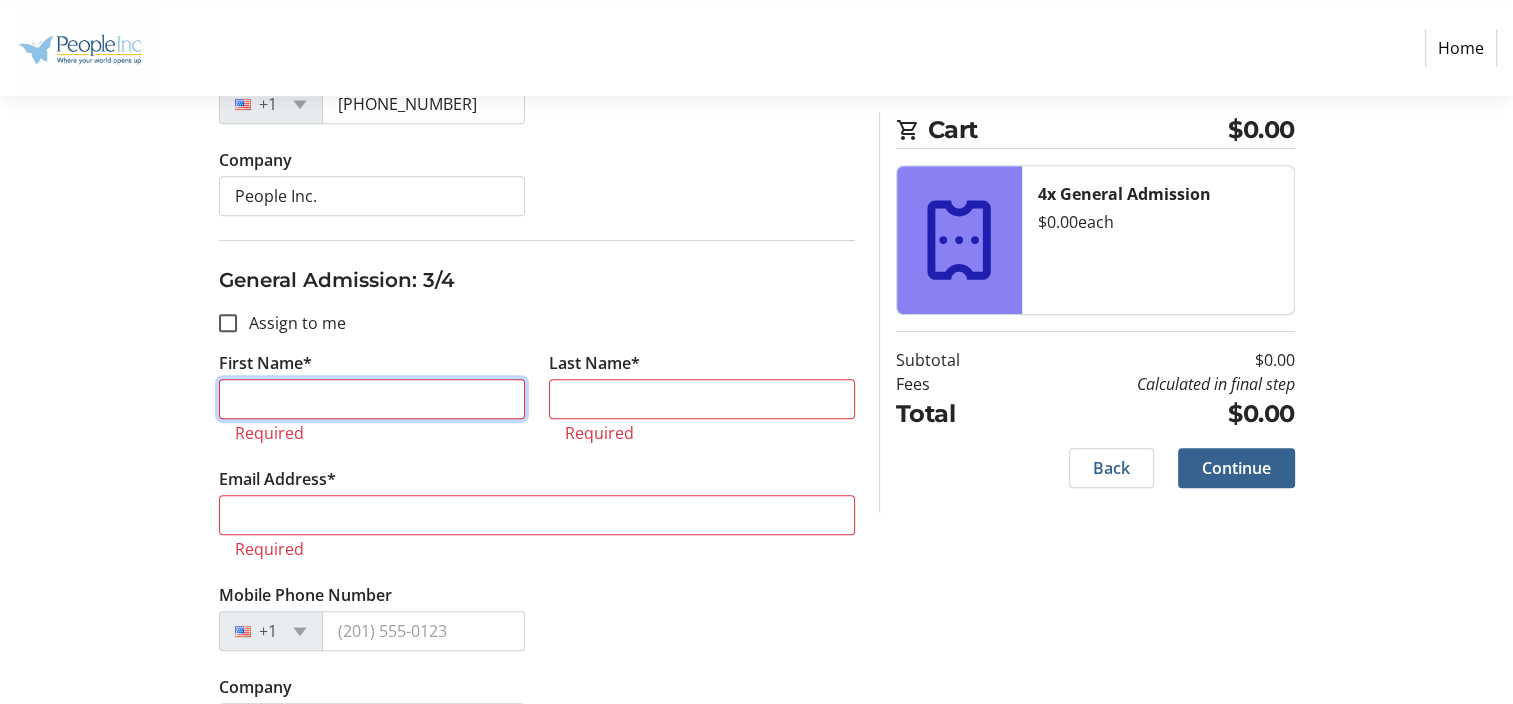click on "First Name*" at bounding box center [372, 399] 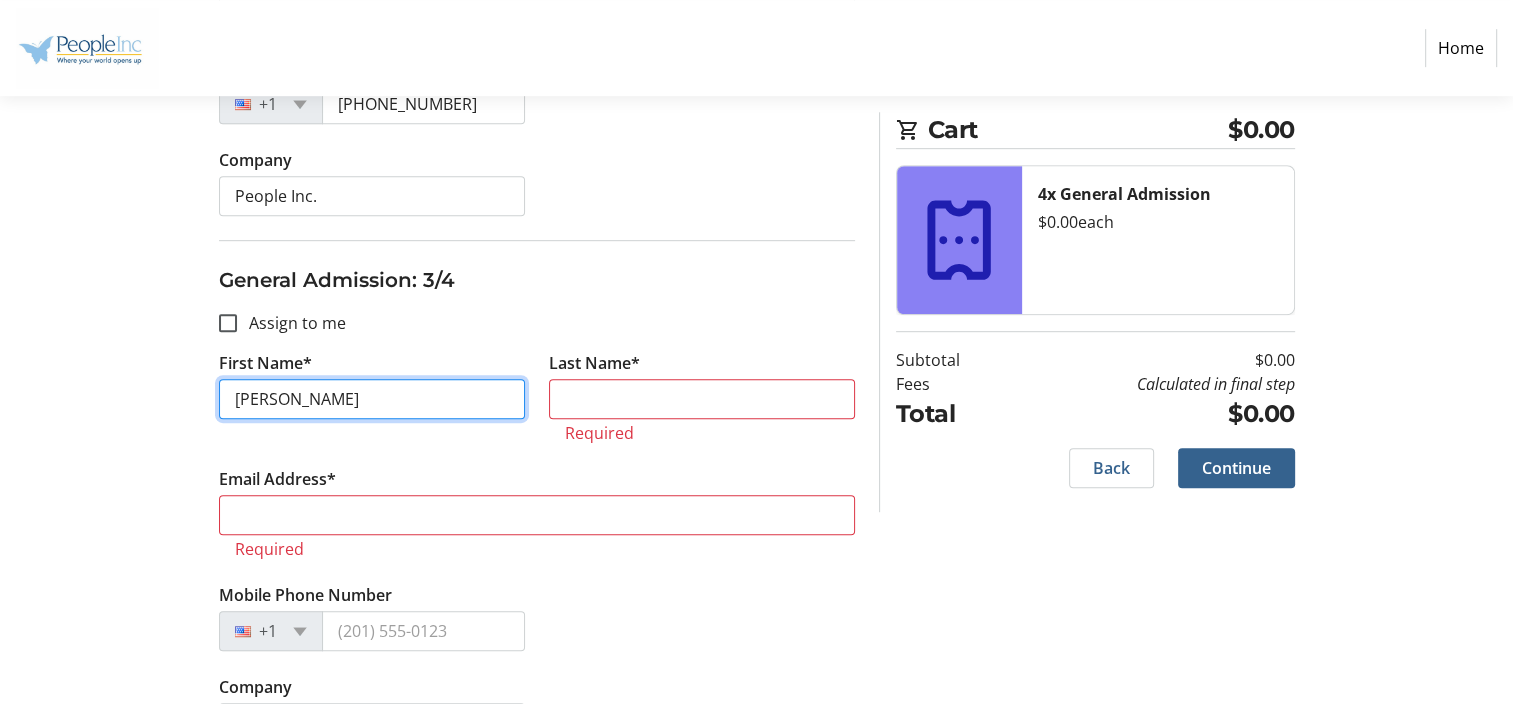 type on "[PERSON_NAME]" 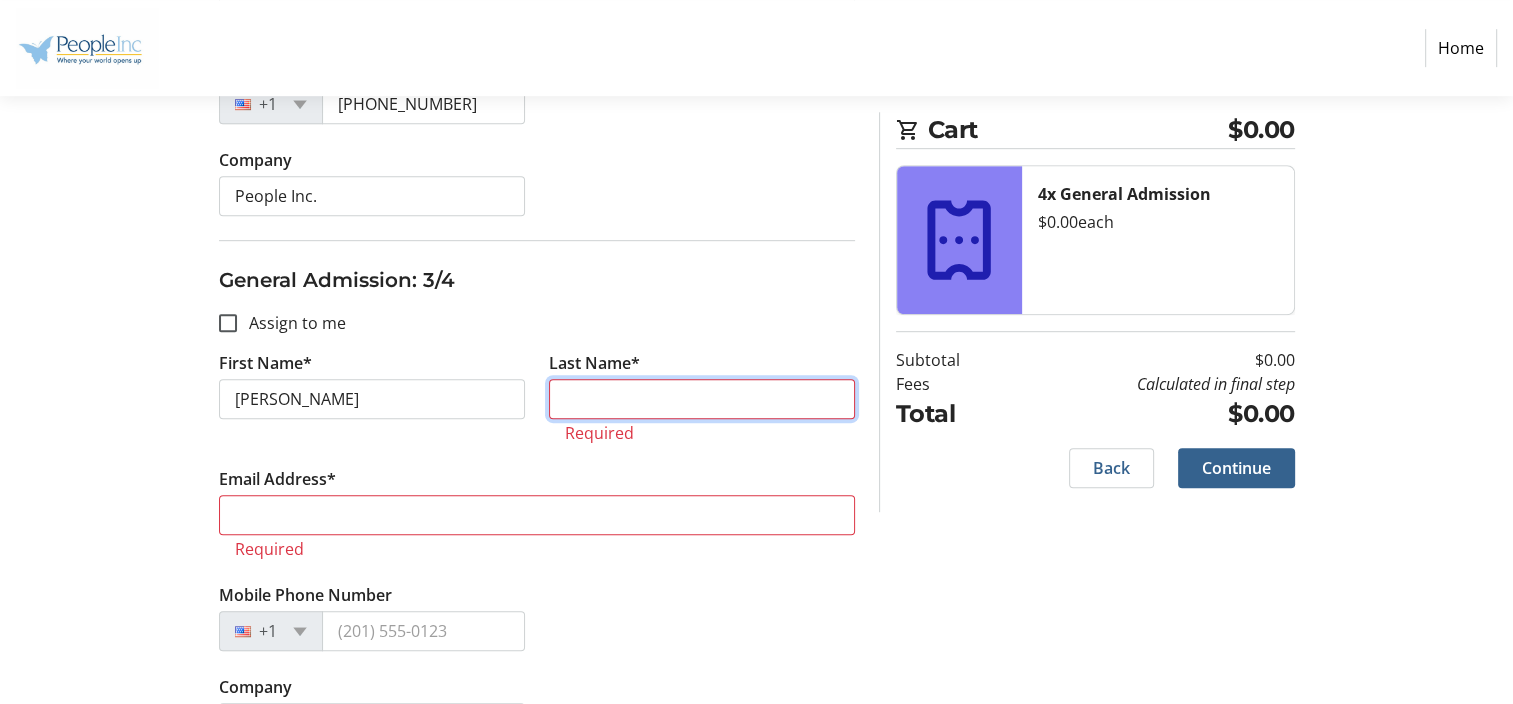 click on "Last Name*" at bounding box center (702, 399) 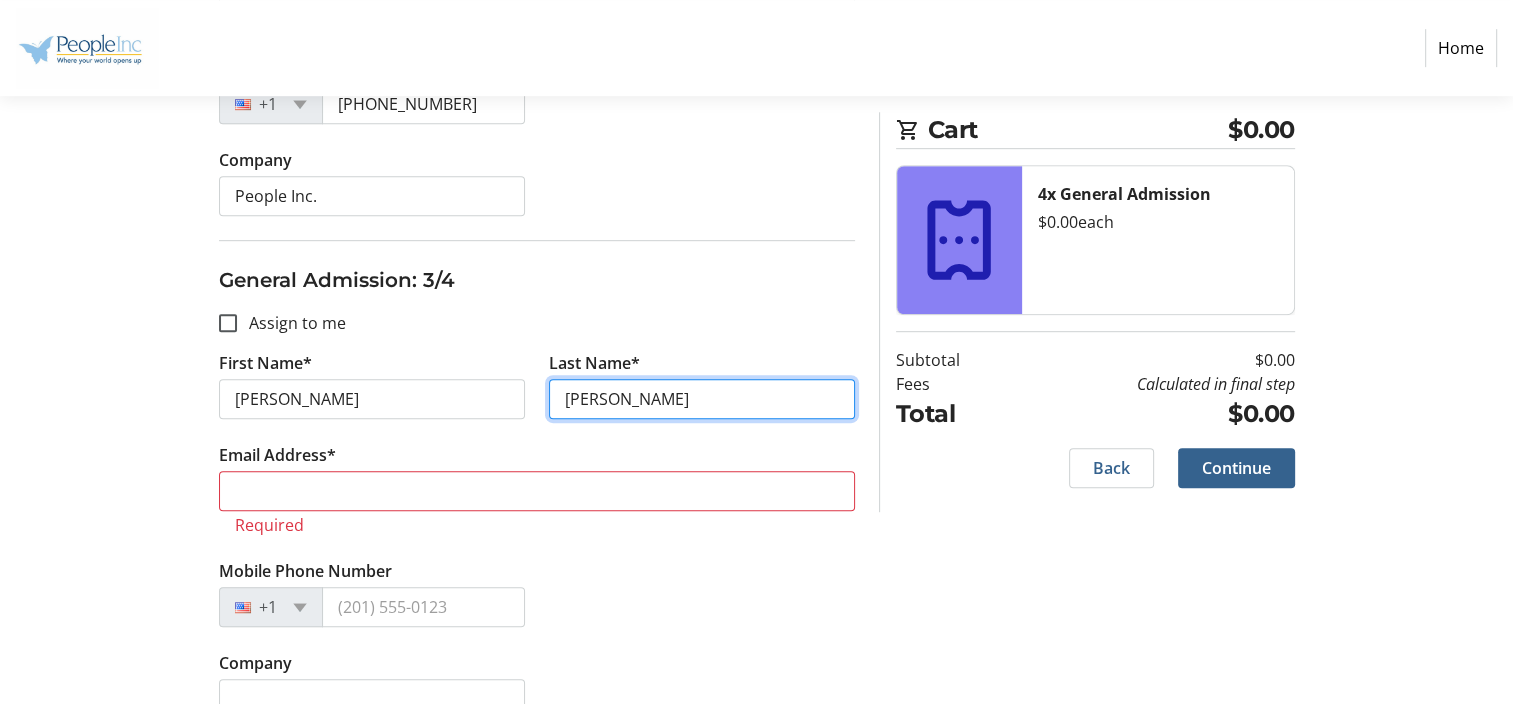 type on "[PERSON_NAME]" 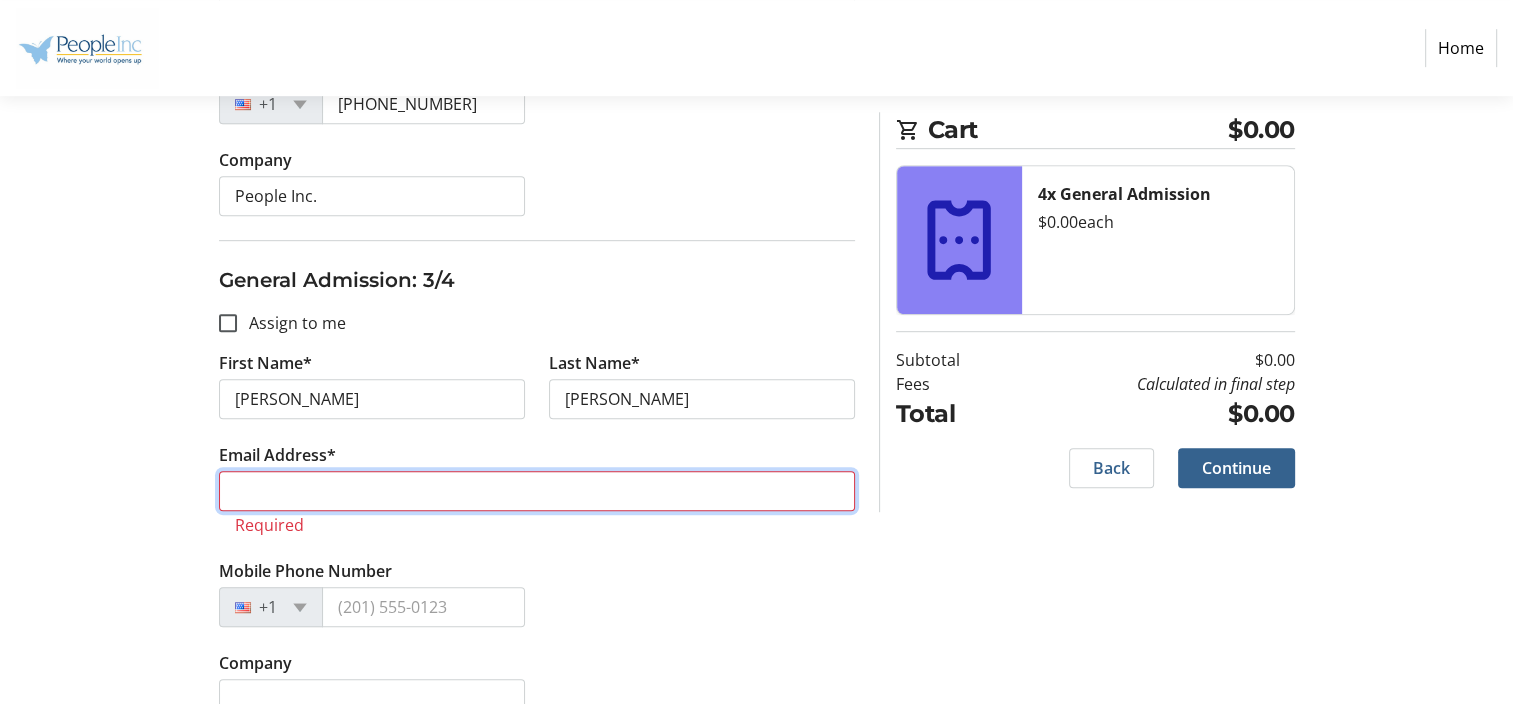 click on "Email Address*" at bounding box center (537, 491) 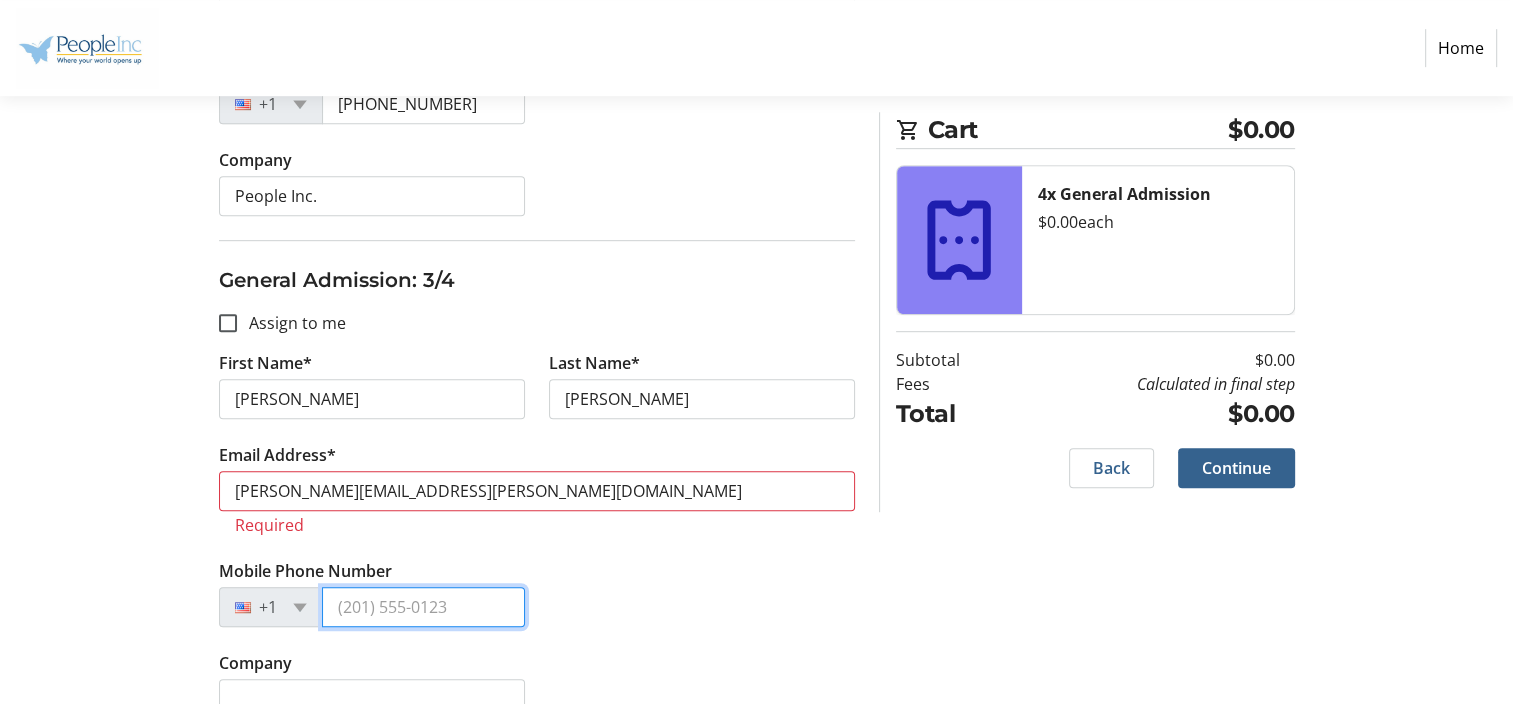 type on "[PHONE_NUMBER]" 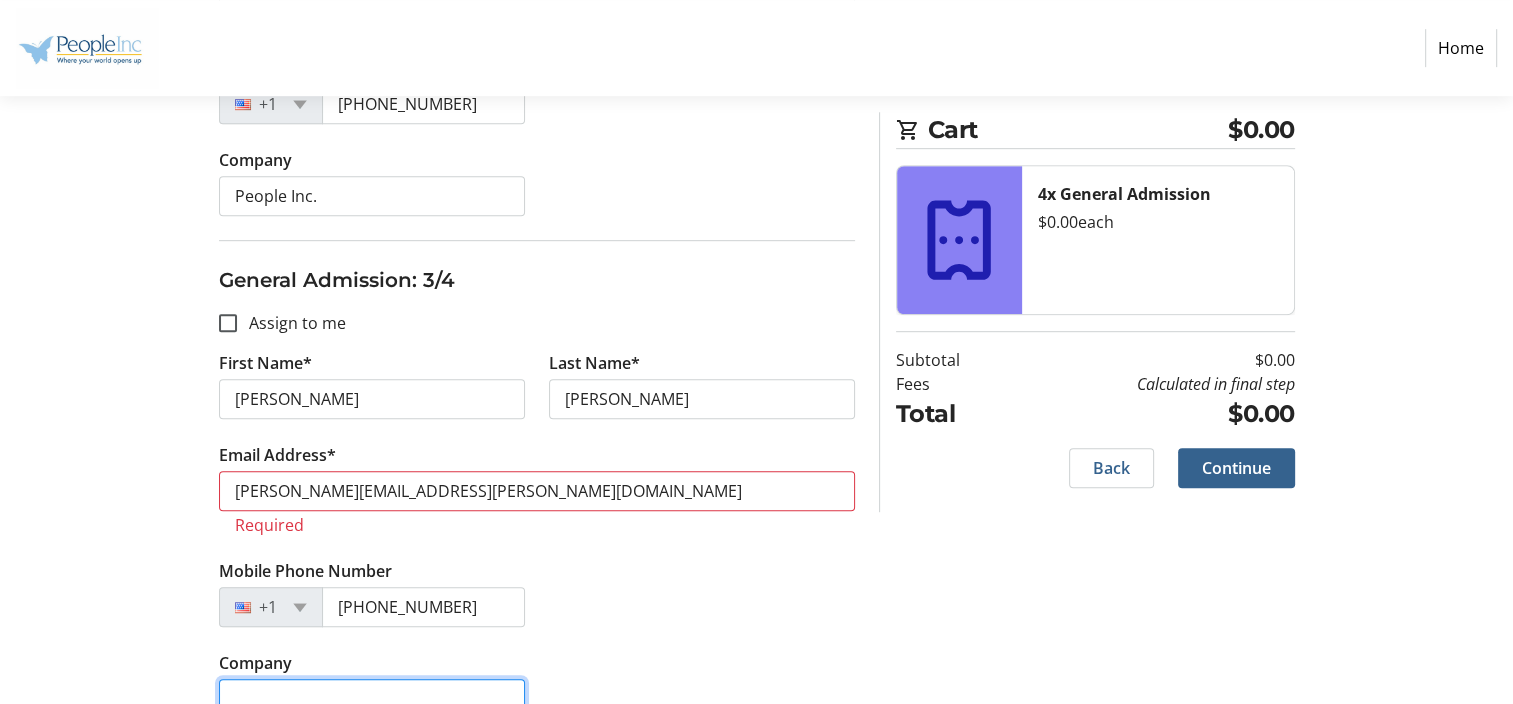type on "People Inc." 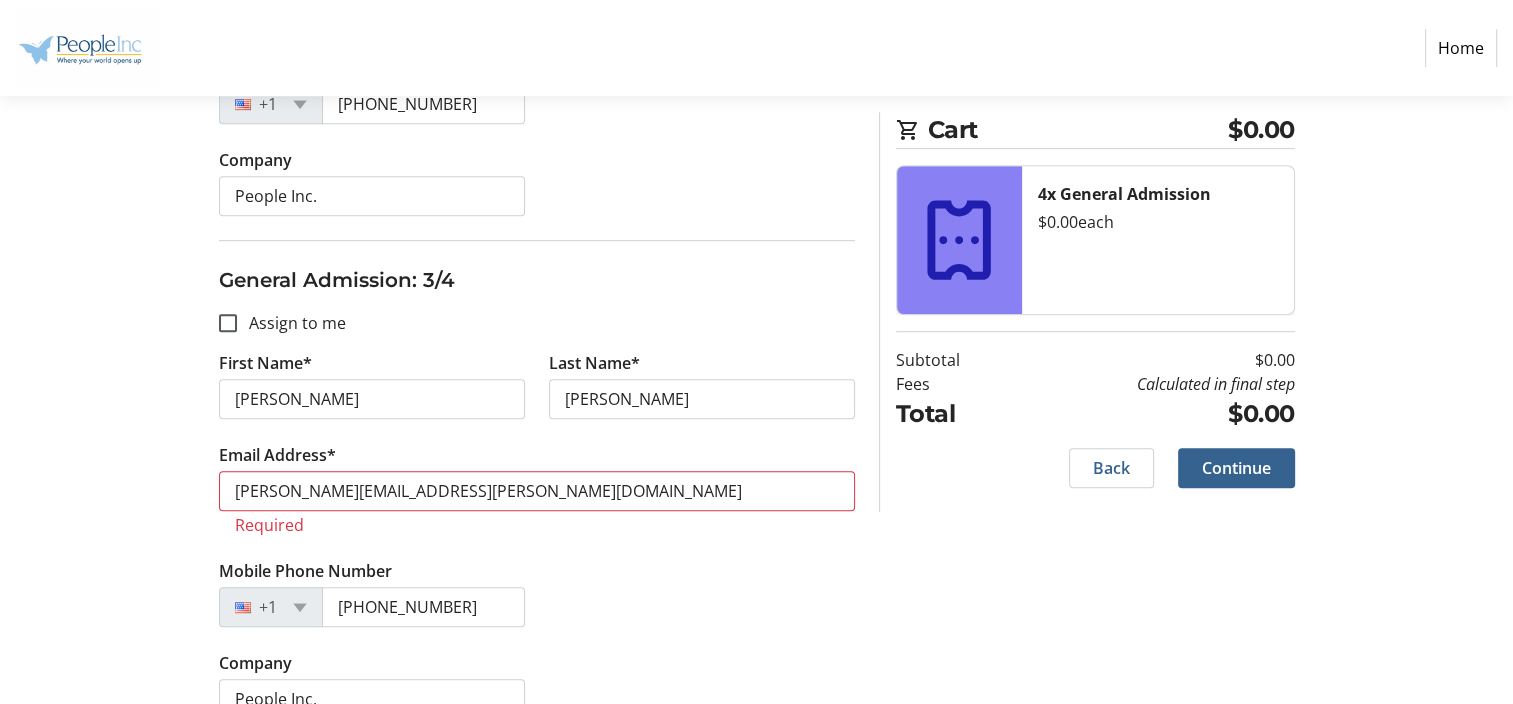 type on "[PERSON_NAME]" 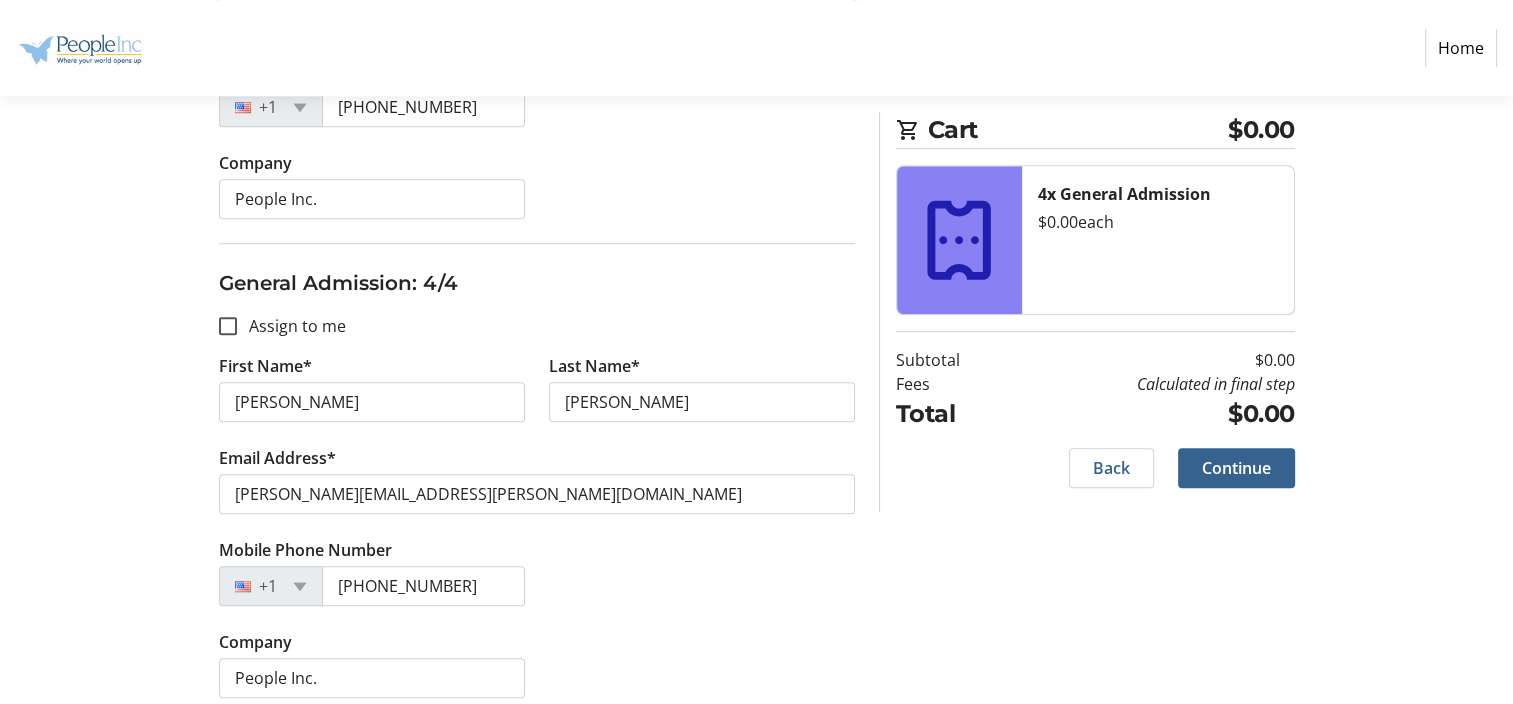 scroll, scrollTop: 1568, scrollLeft: 0, axis: vertical 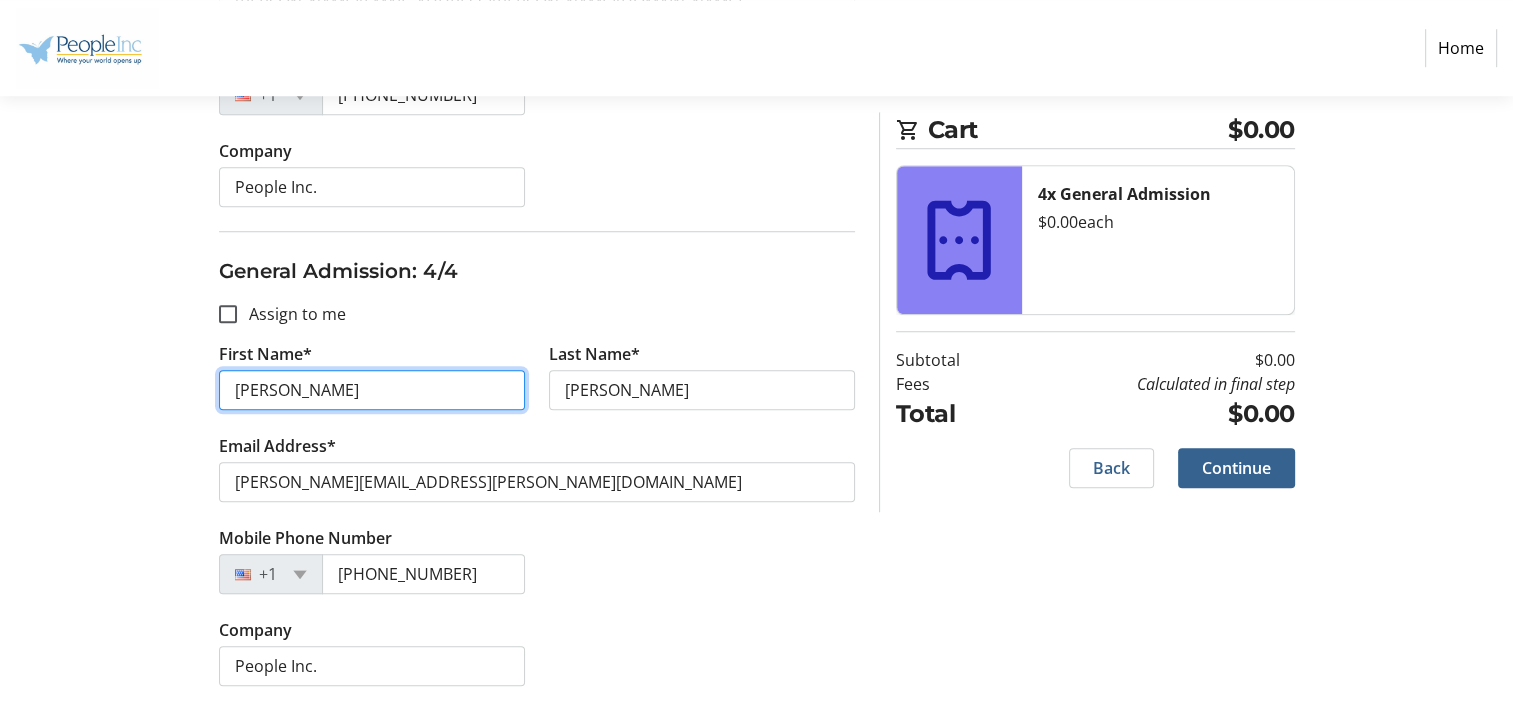 click on "[PERSON_NAME]" at bounding box center (372, 390) 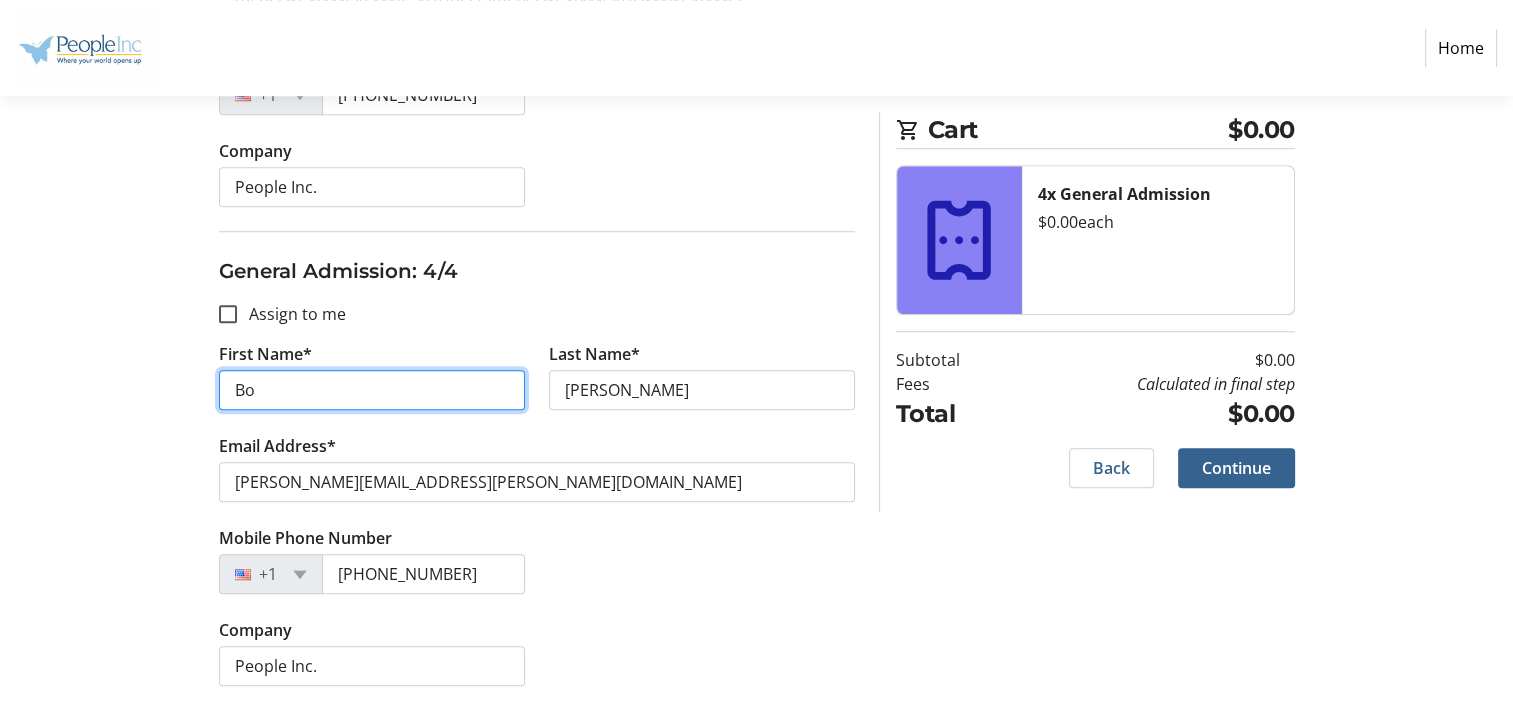 type on "B" 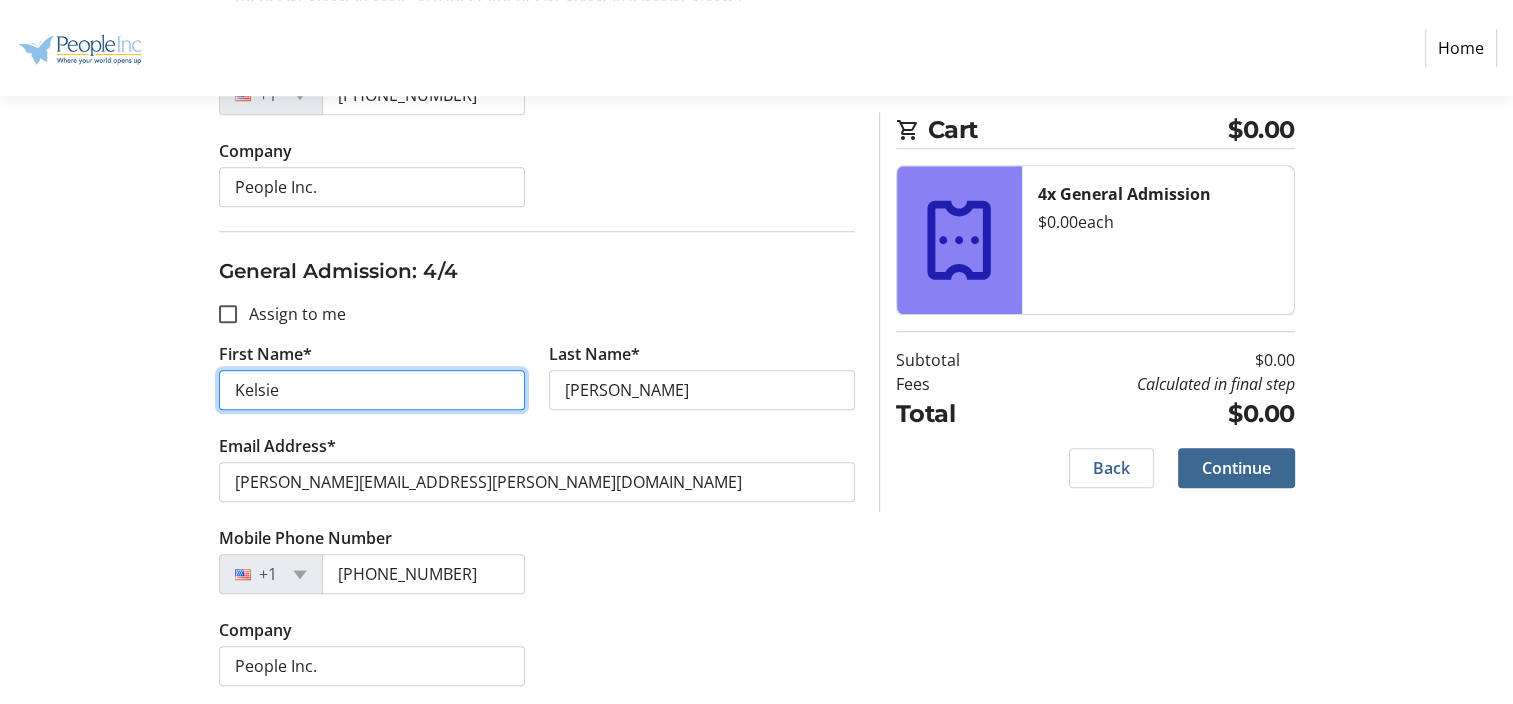 type on "Kelsie" 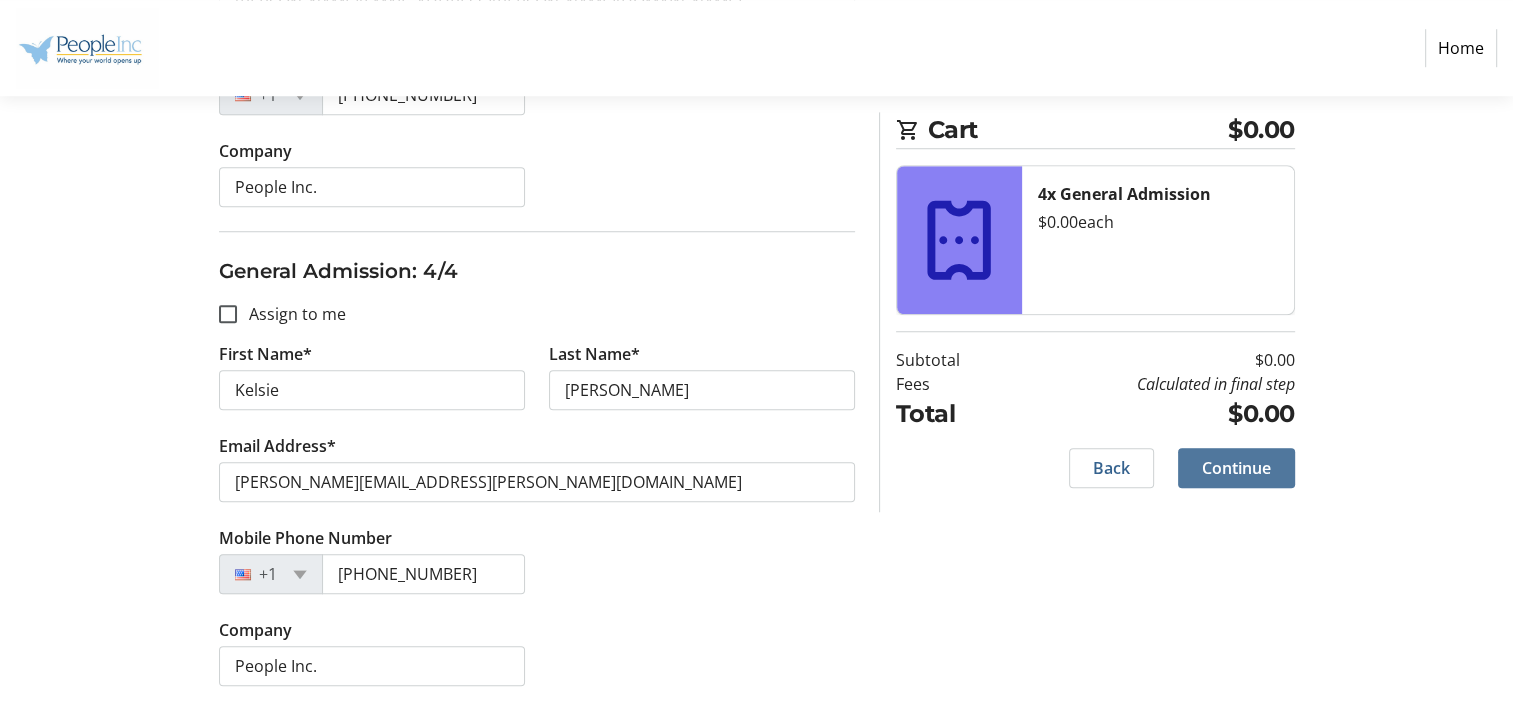 click on "Continue" 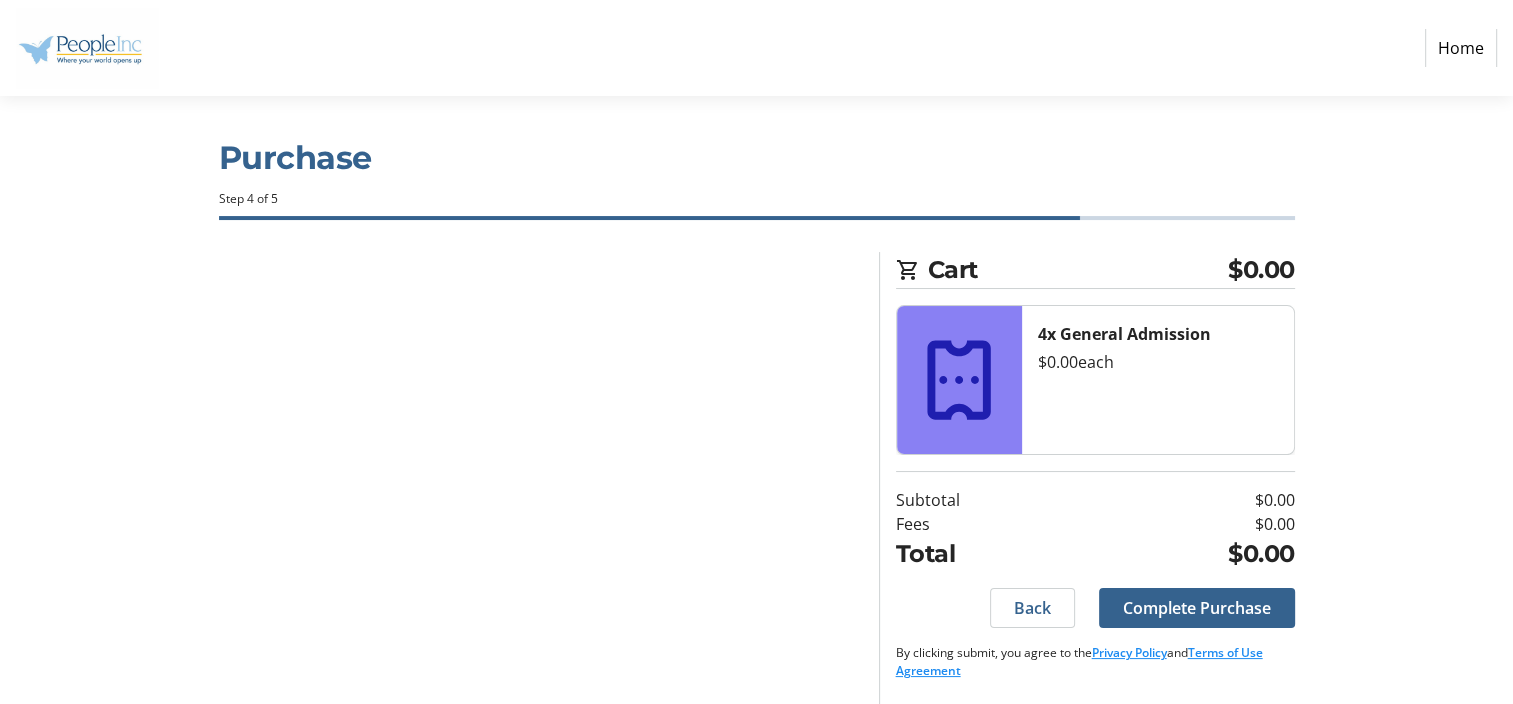 scroll, scrollTop: 0, scrollLeft: 0, axis: both 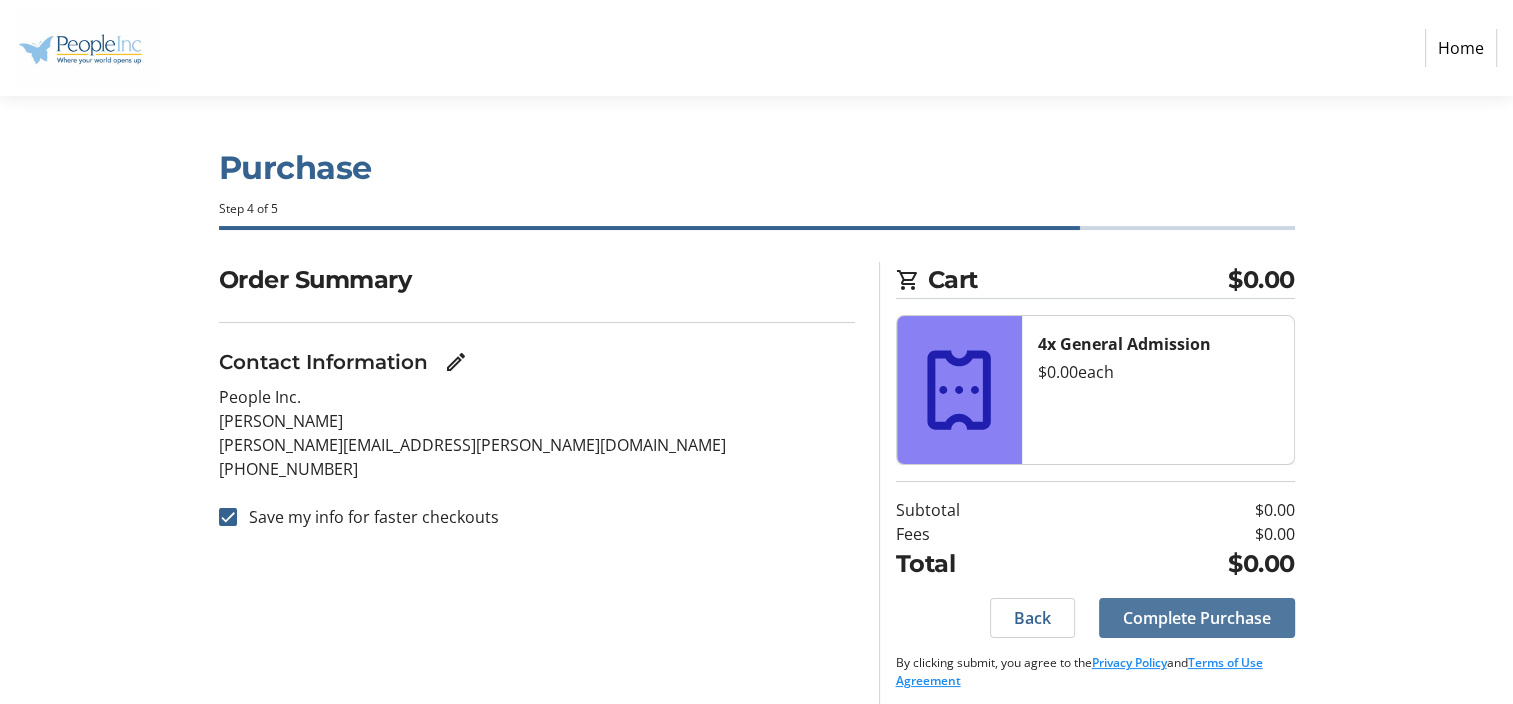 click on "Complete Purchase" 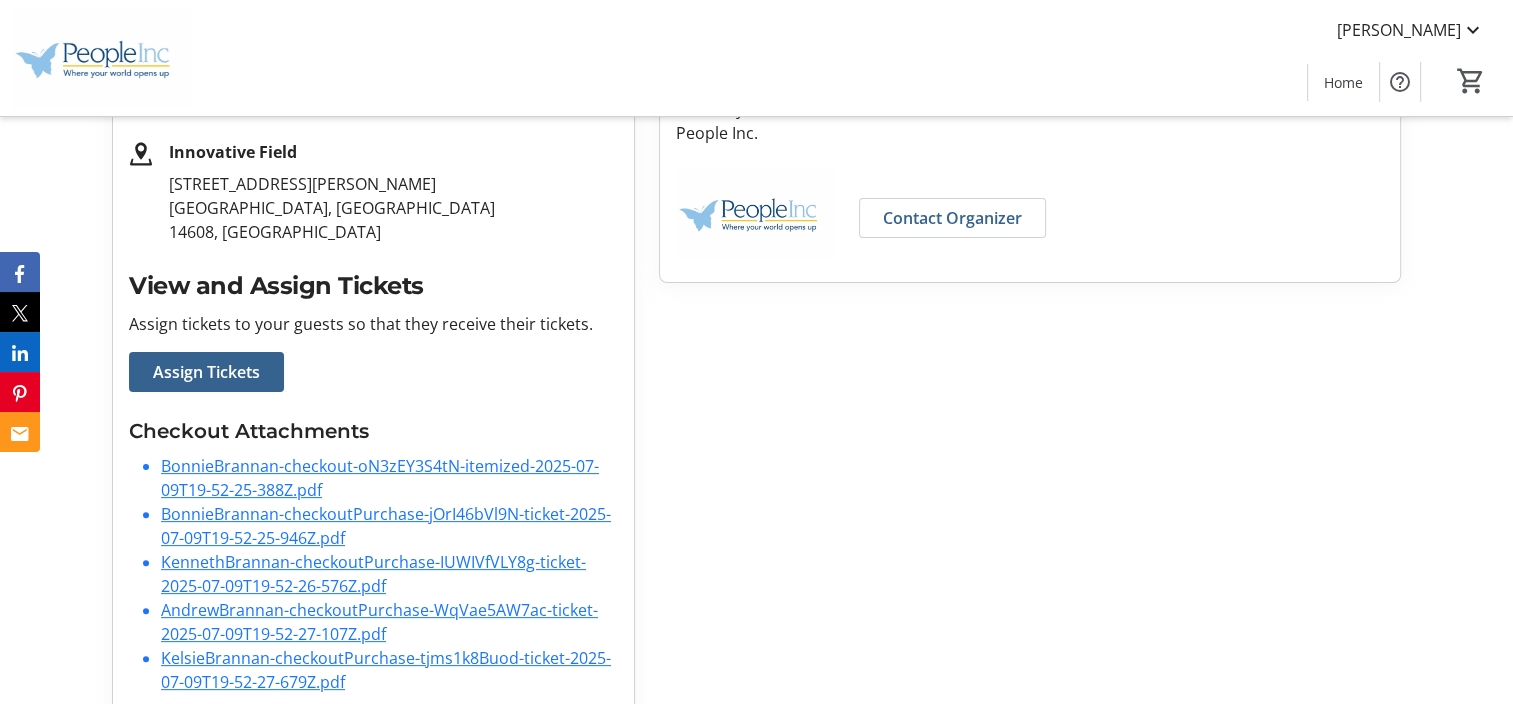 scroll, scrollTop: 502, scrollLeft: 0, axis: vertical 